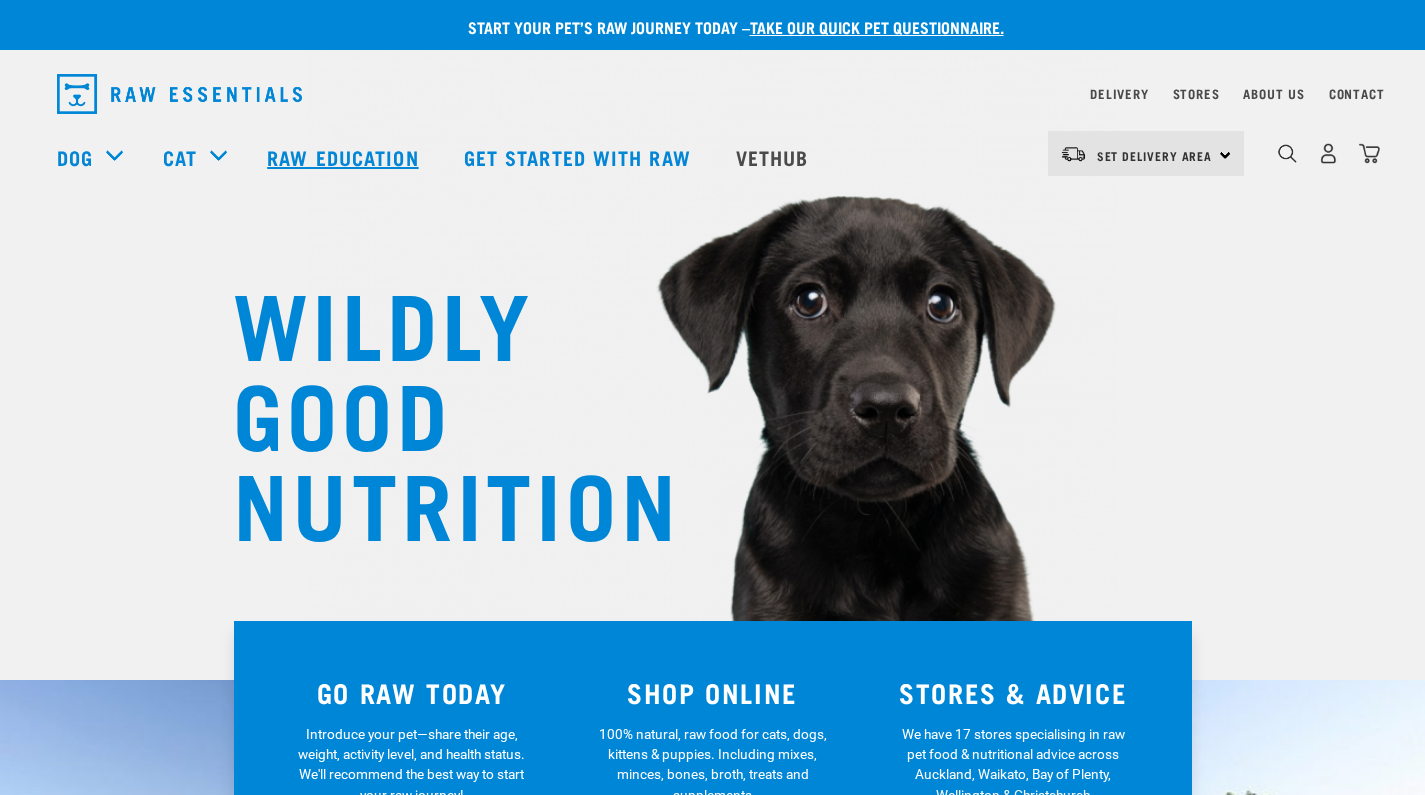 scroll, scrollTop: 0, scrollLeft: 0, axis: both 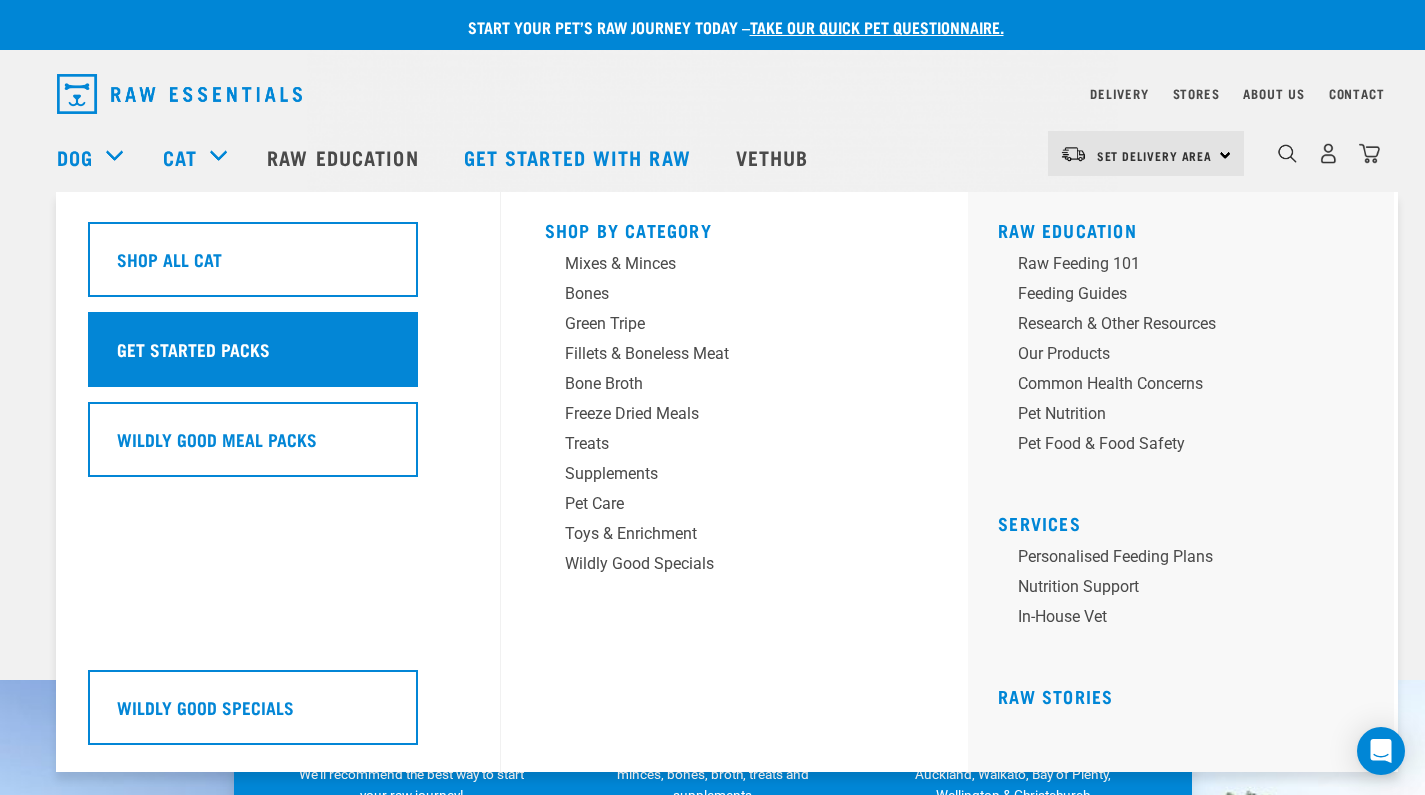 click on "Get Started Packs" at bounding box center (193, 349) 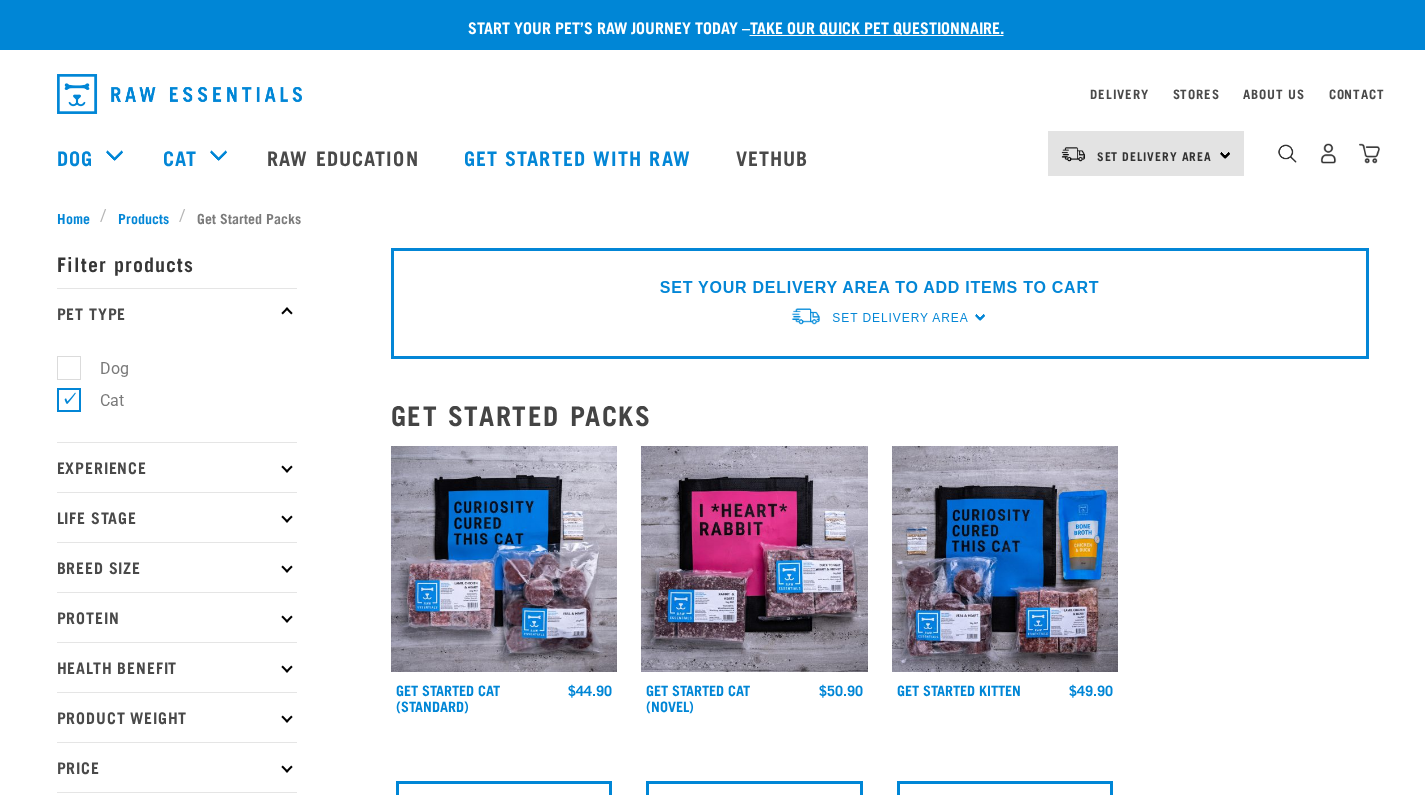 scroll, scrollTop: 0, scrollLeft: 0, axis: both 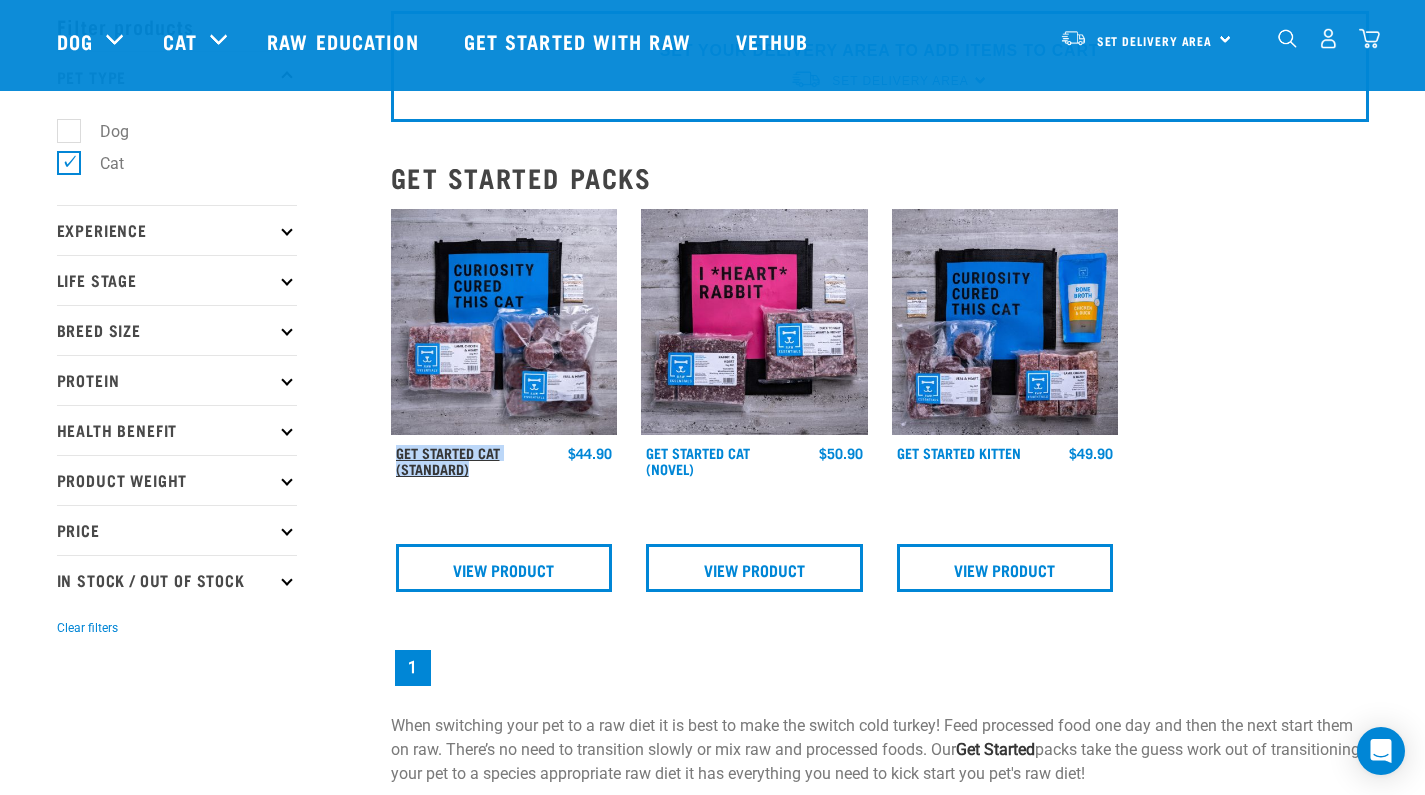 click on "Get Started Cat (Standard)" at bounding box center [448, 460] 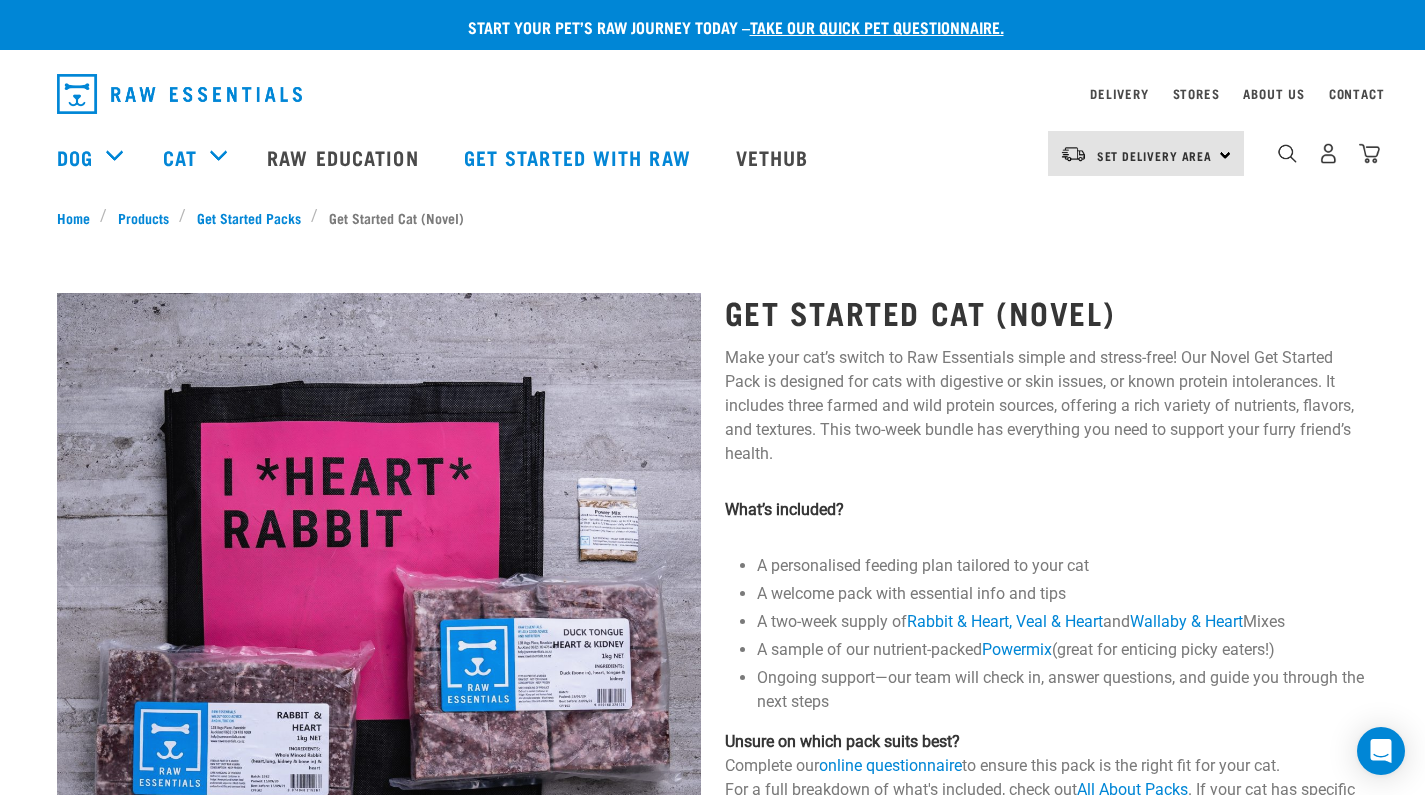 scroll, scrollTop: 0, scrollLeft: 0, axis: both 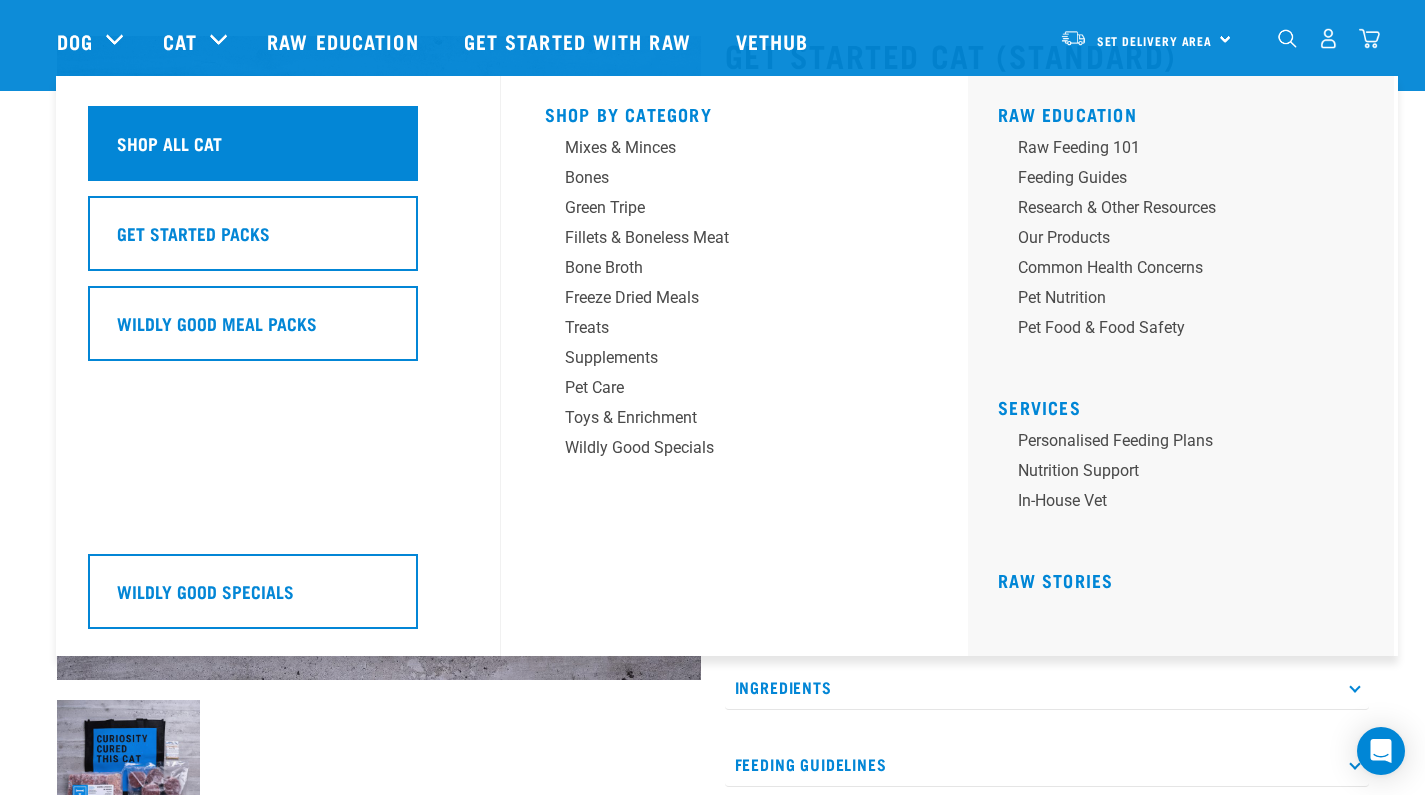 click on "Shop All Cat" at bounding box center (253, 143) 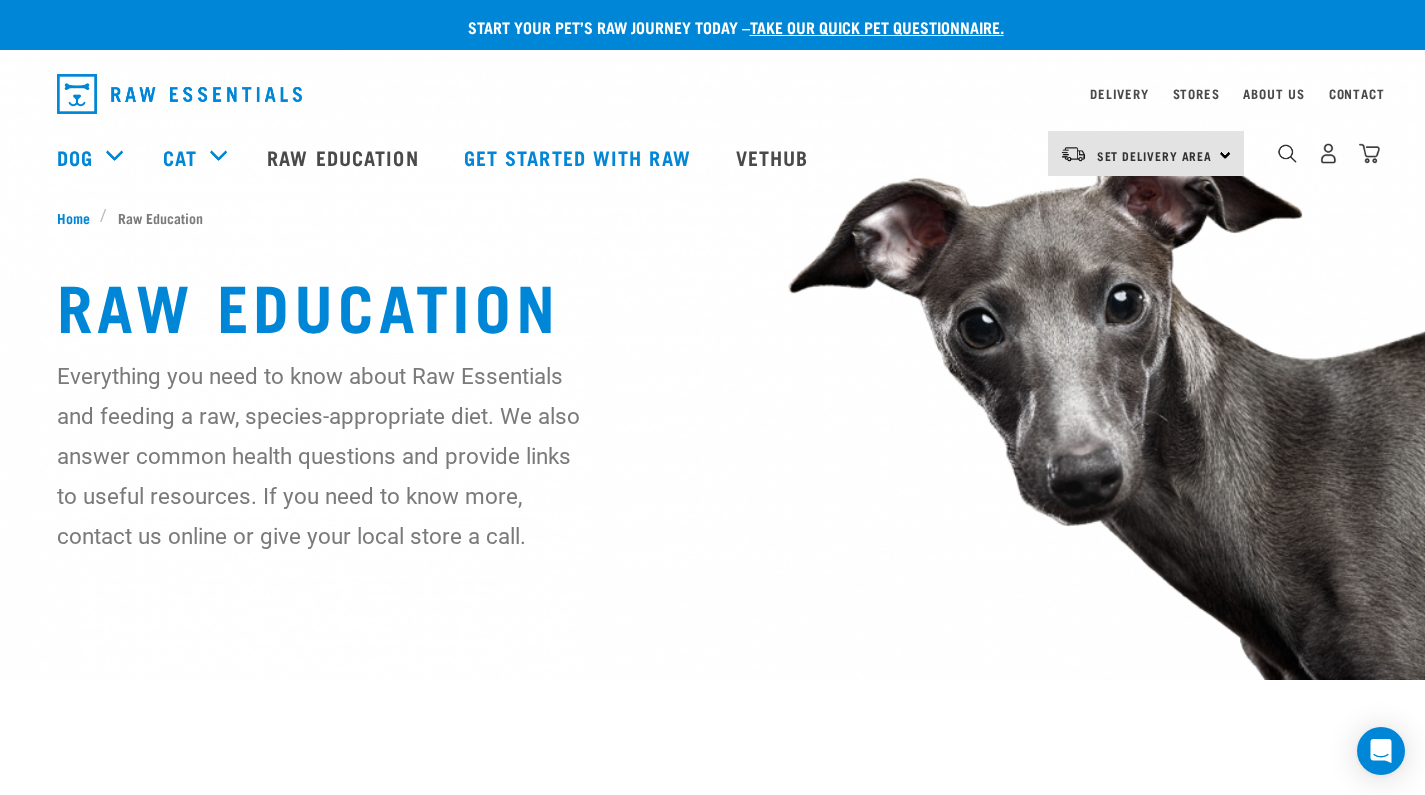 scroll, scrollTop: 0, scrollLeft: 0, axis: both 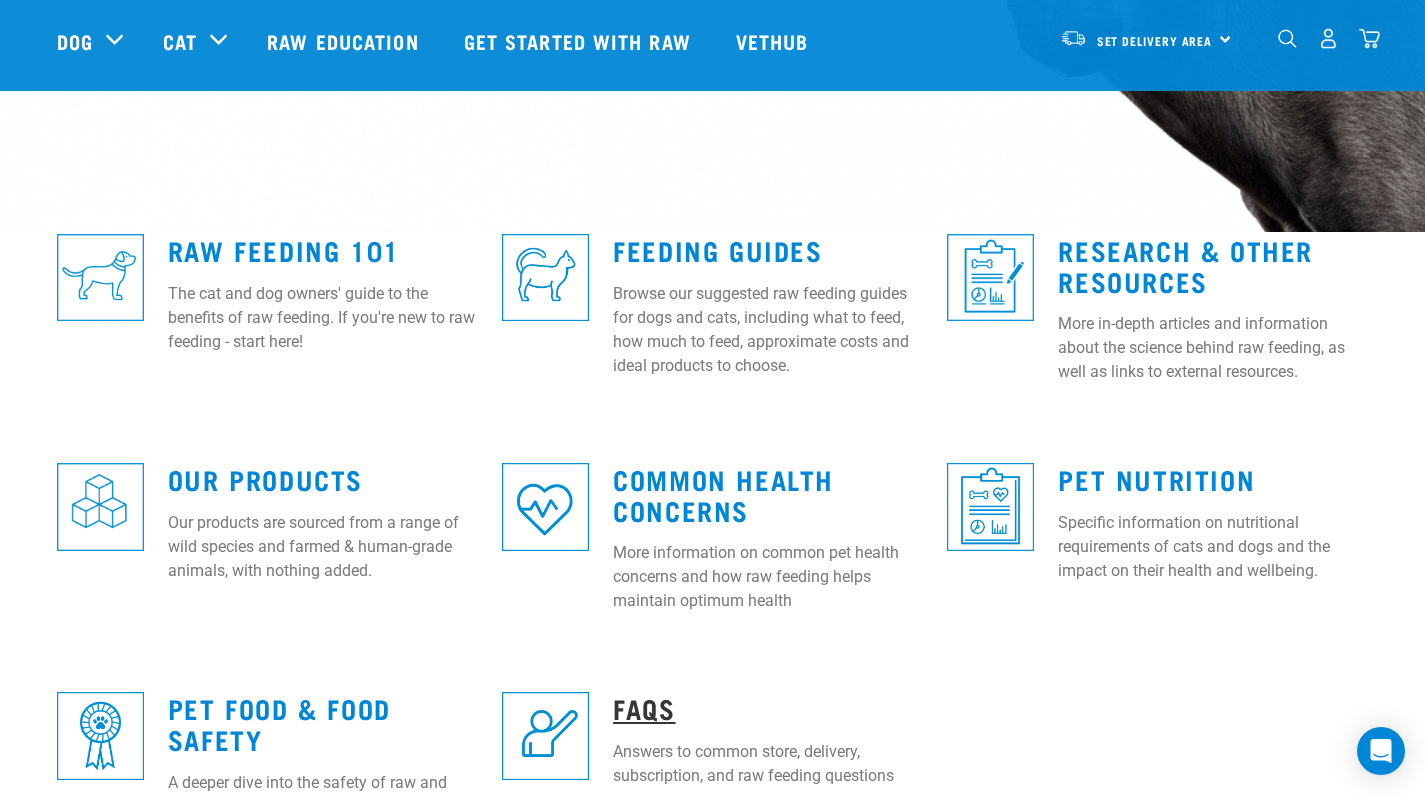 click on "FAQs" at bounding box center (644, 707) 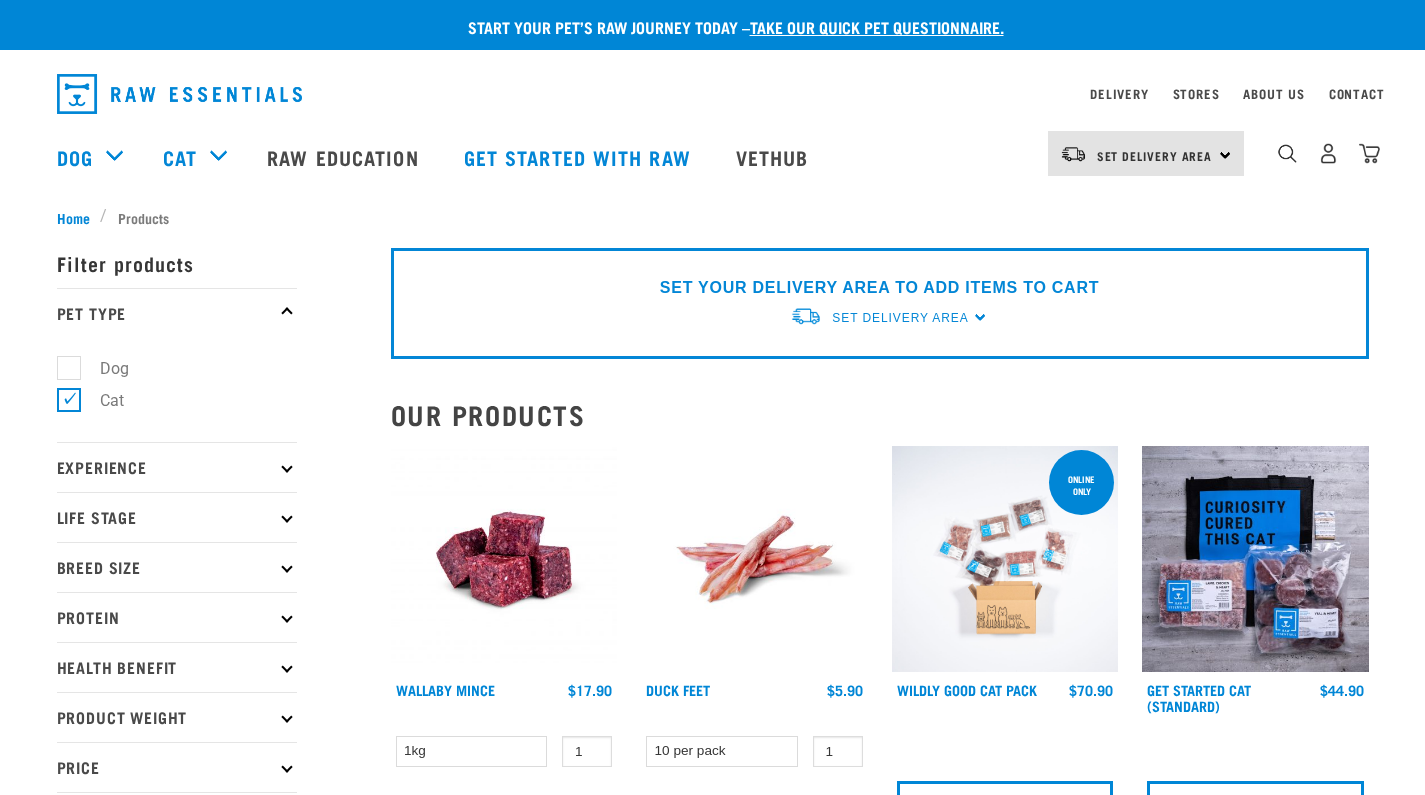 scroll, scrollTop: 0, scrollLeft: 0, axis: both 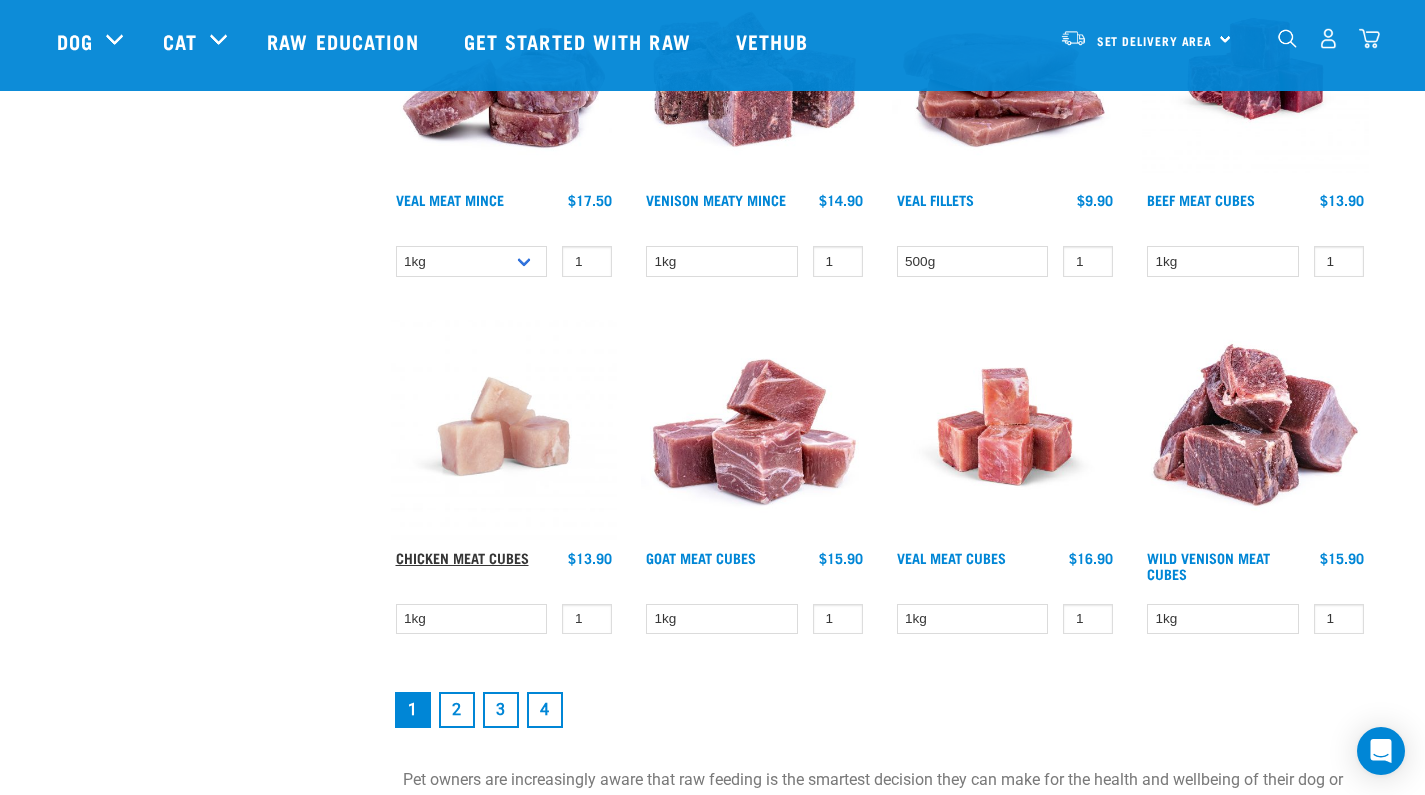 click on "Chicken Meat Cubes" at bounding box center (462, 557) 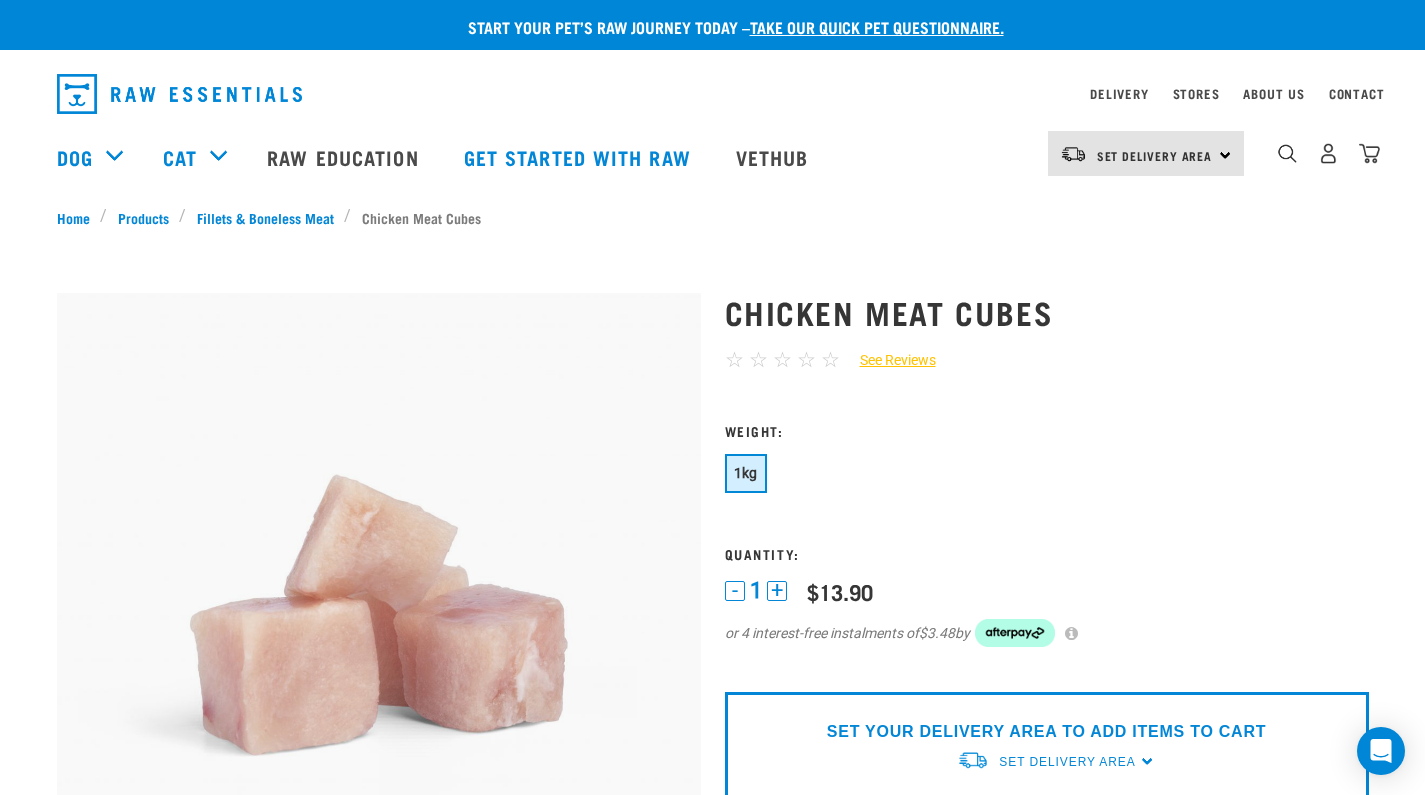 scroll, scrollTop: 0, scrollLeft: 0, axis: both 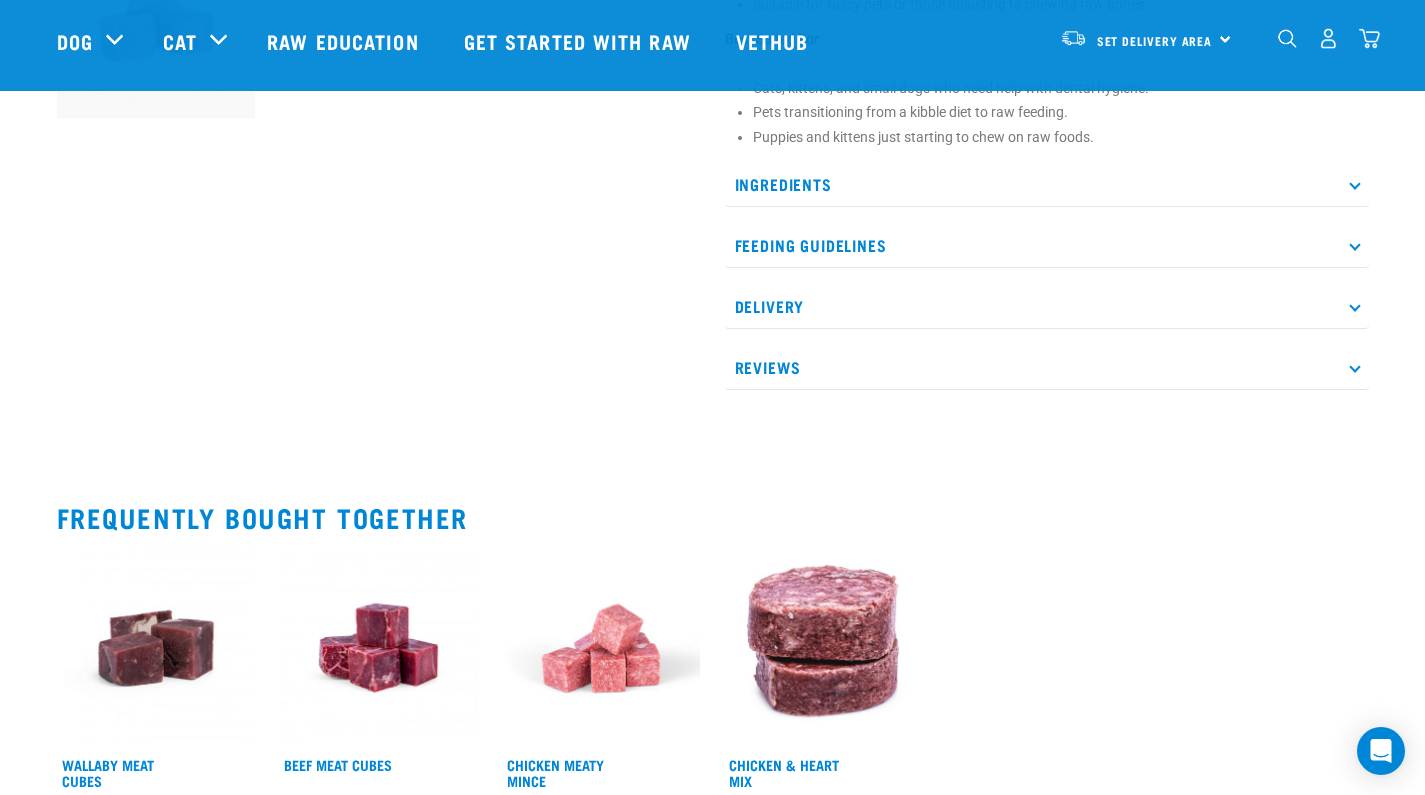click on "Feeding Guidelines" at bounding box center (1047, 245) 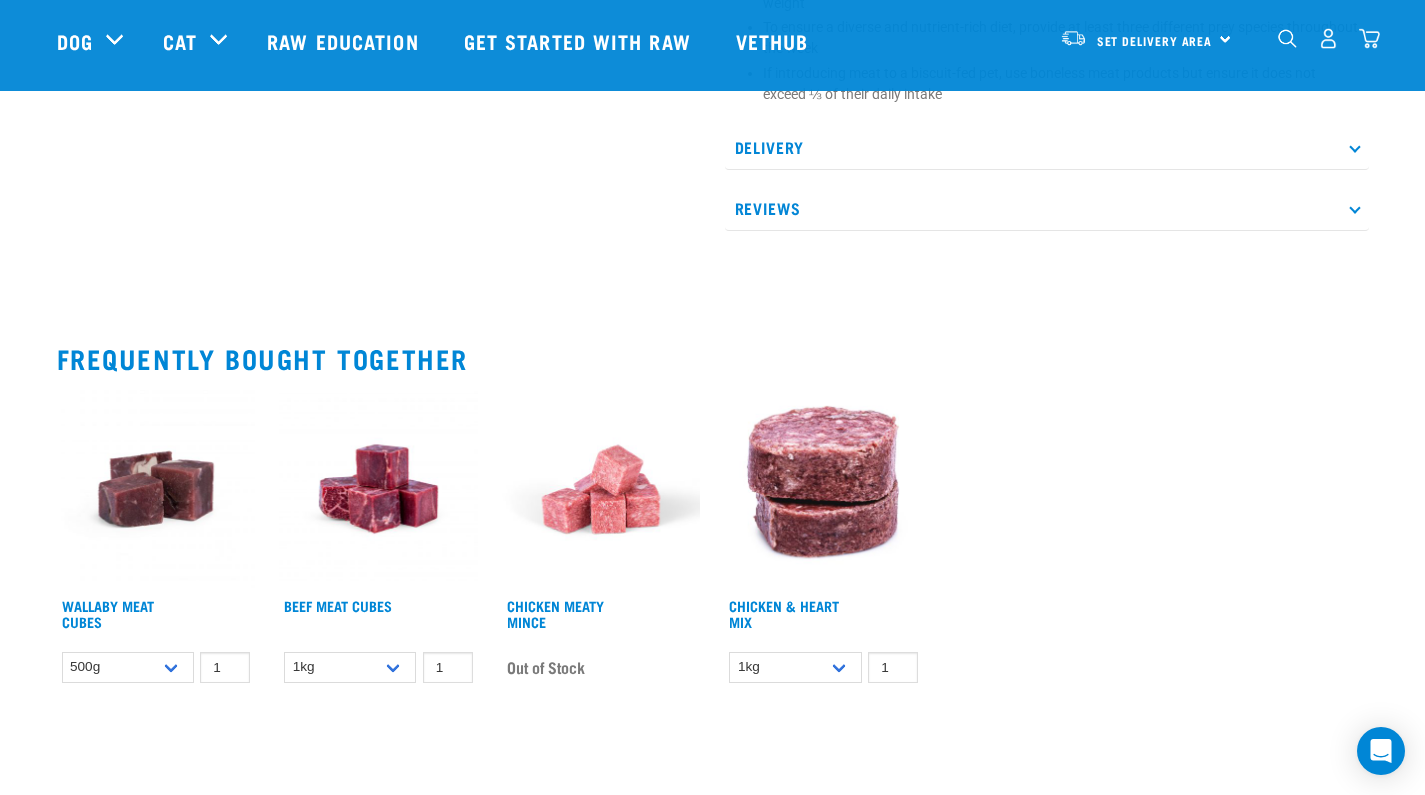 scroll, scrollTop: 1294, scrollLeft: 0, axis: vertical 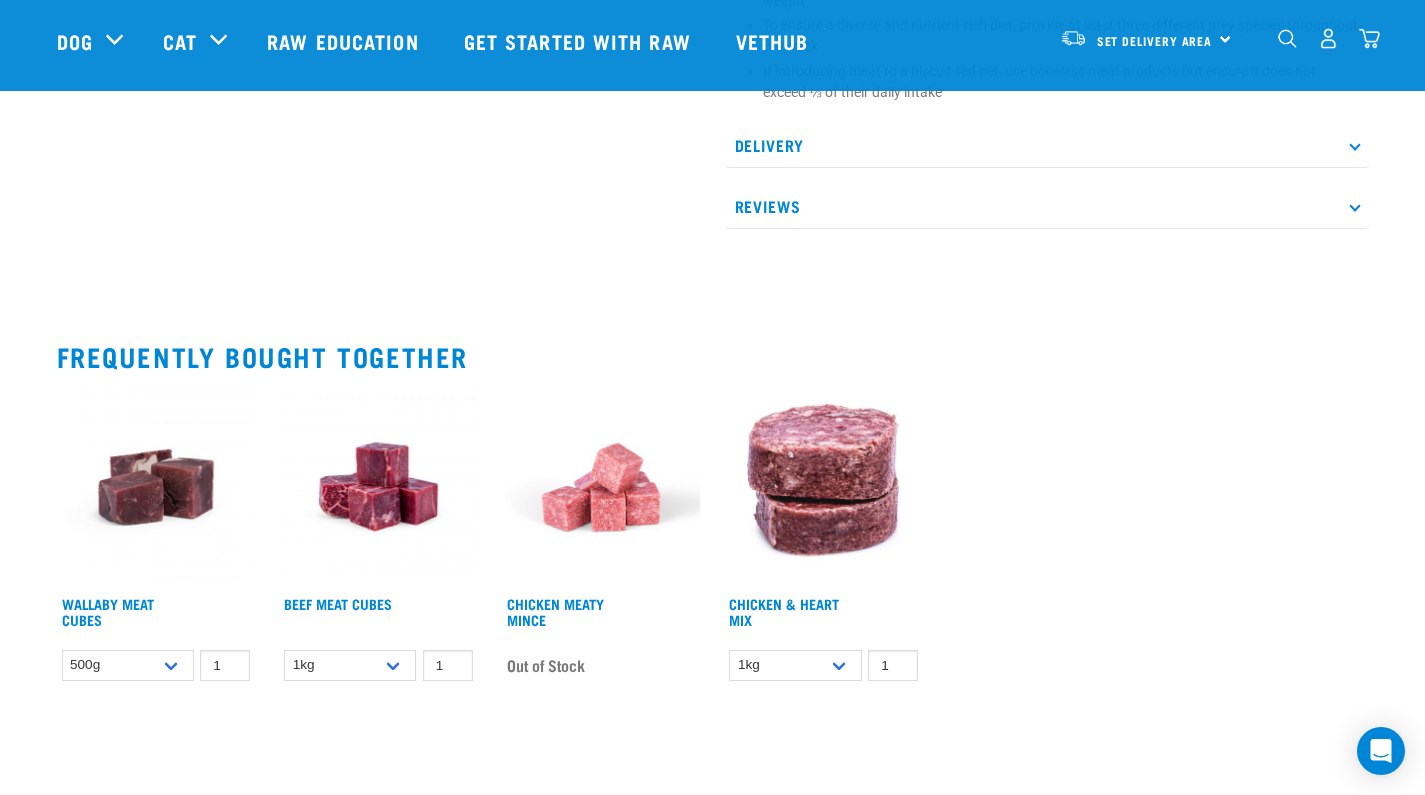 click at bounding box center (601, 487) 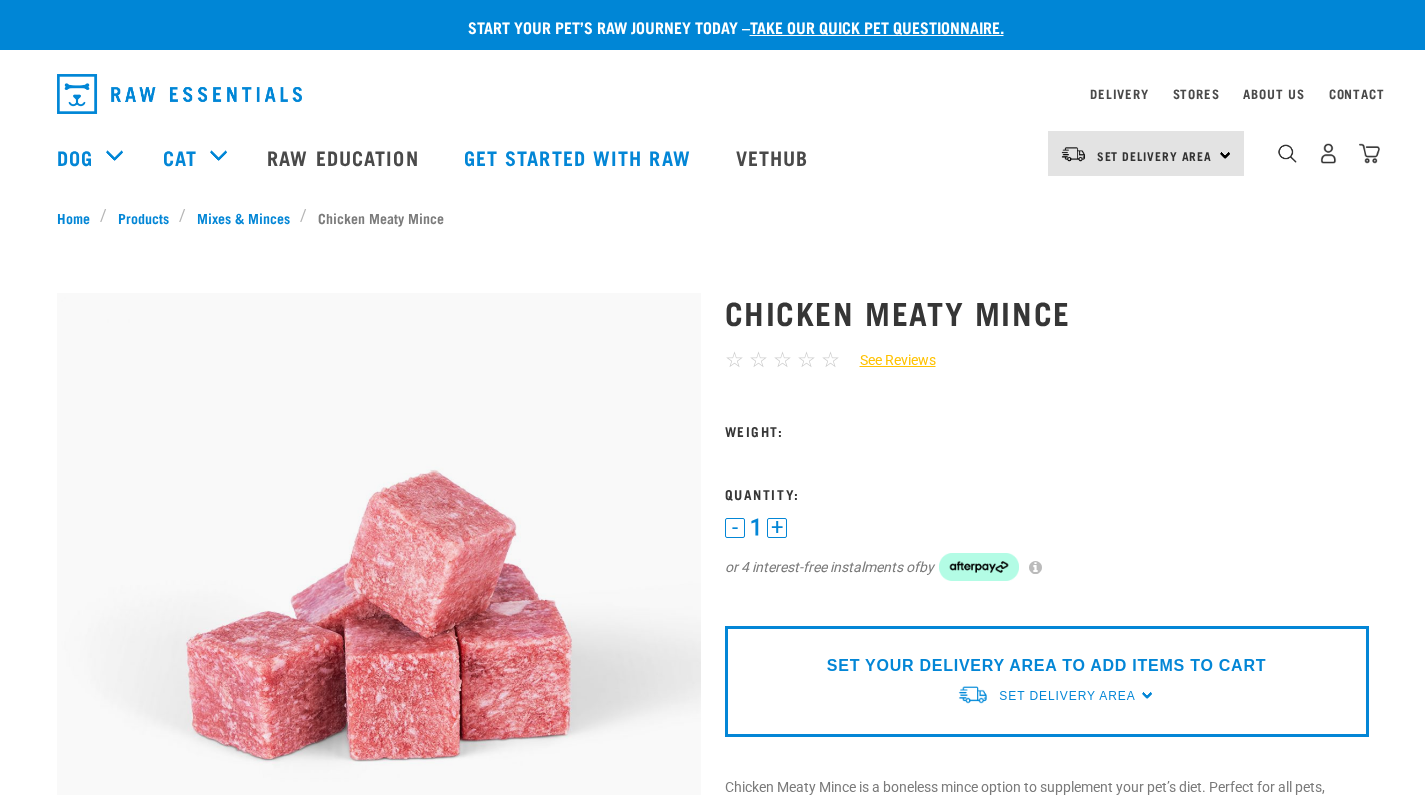 scroll, scrollTop: 0, scrollLeft: 0, axis: both 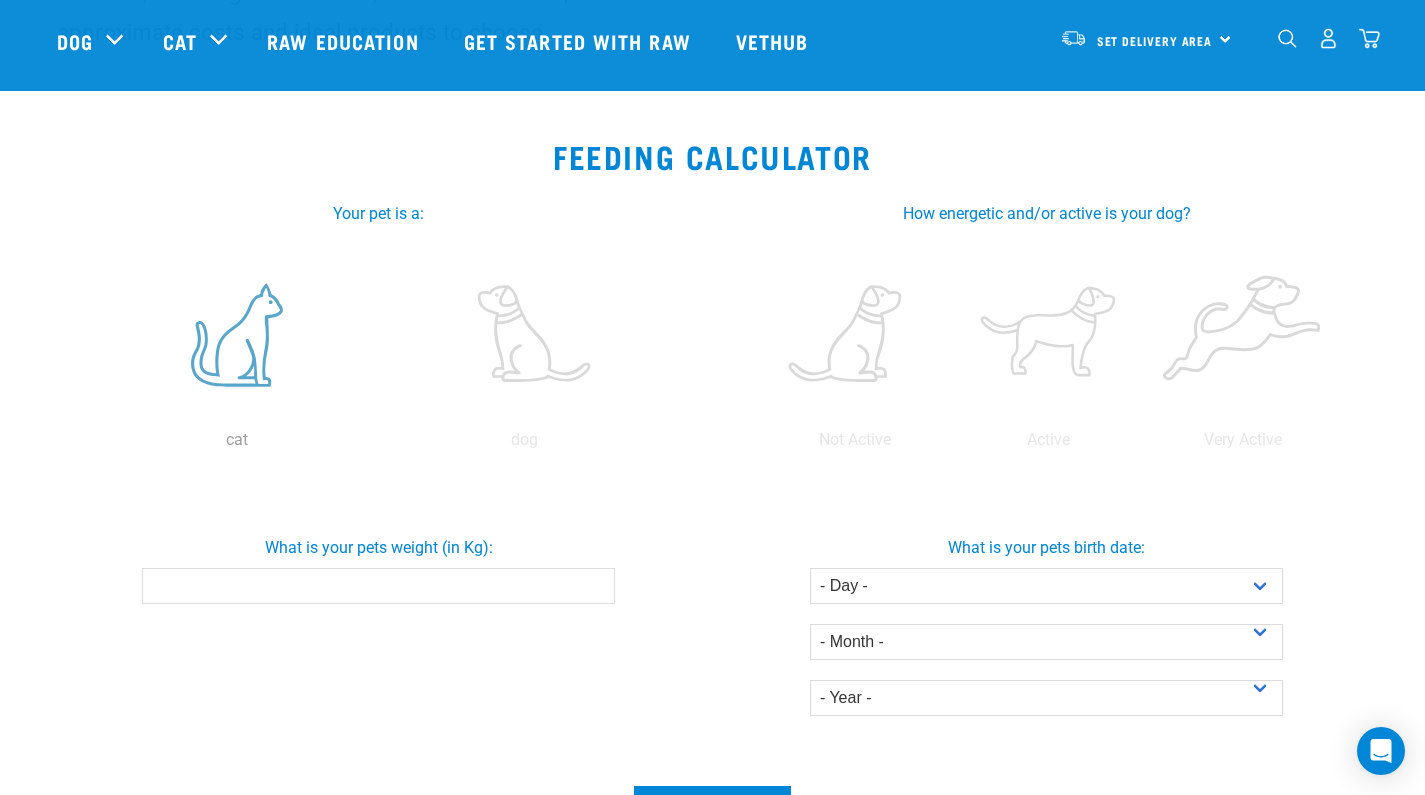 click at bounding box center (237, 335) 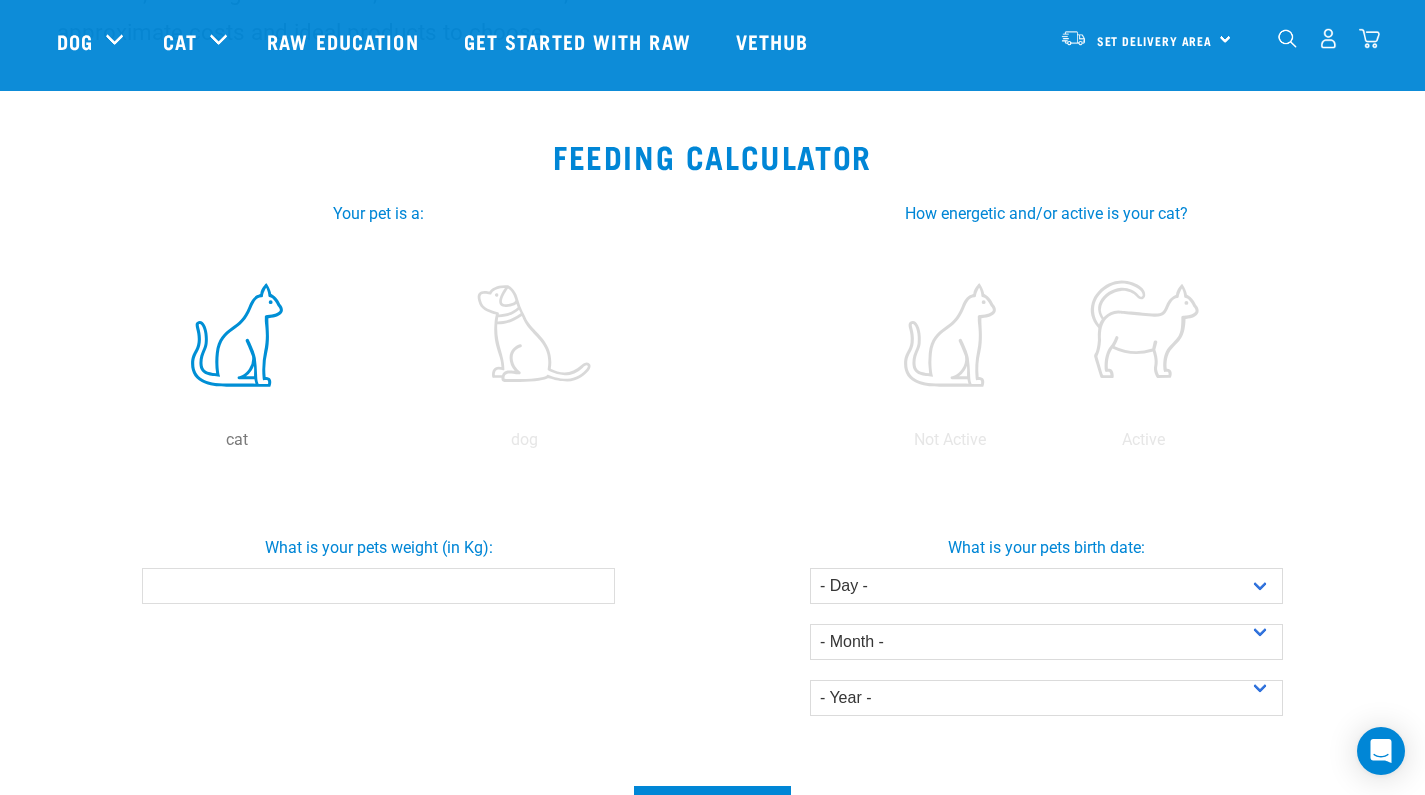 click on "What is your pets weight (in Kg):" at bounding box center (378, 586) 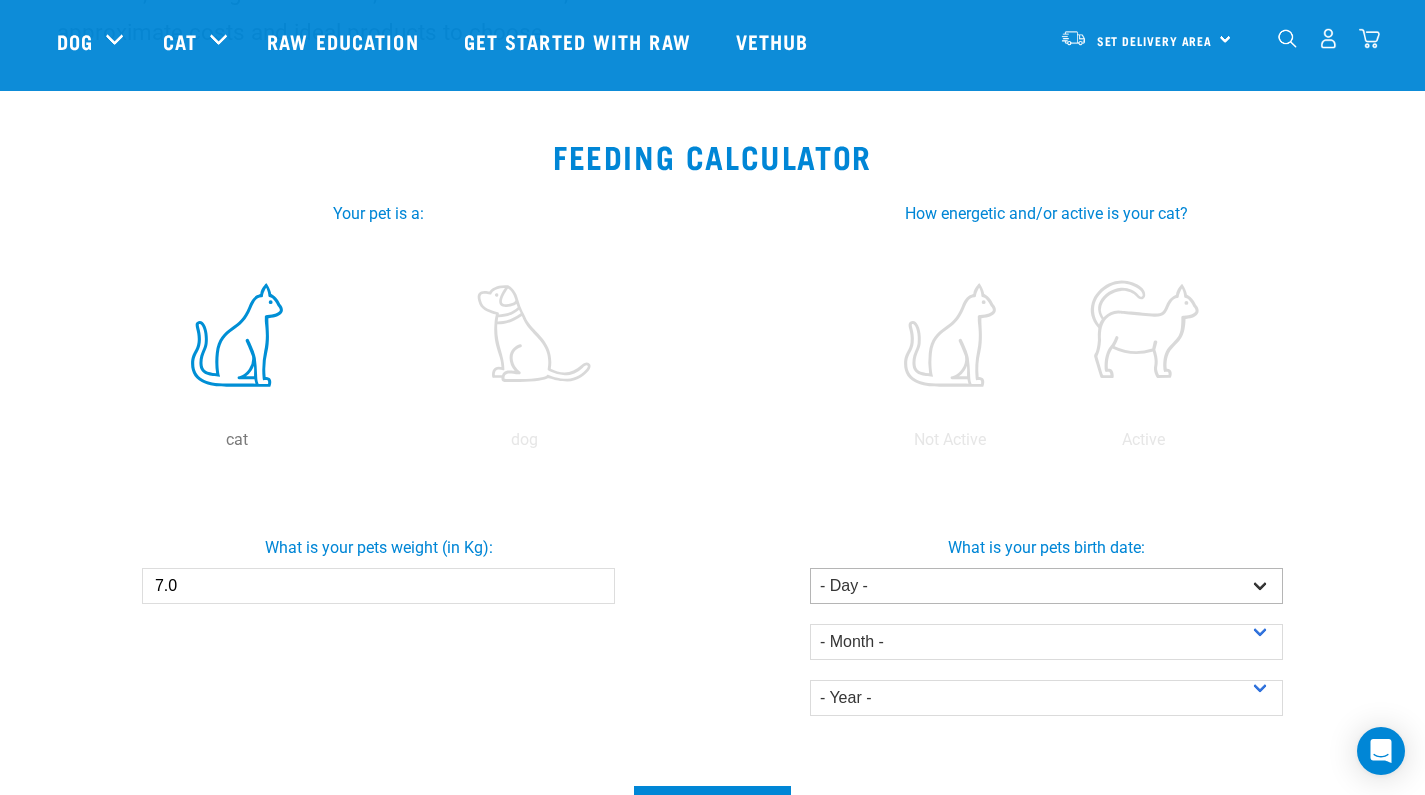 type on "7.0" 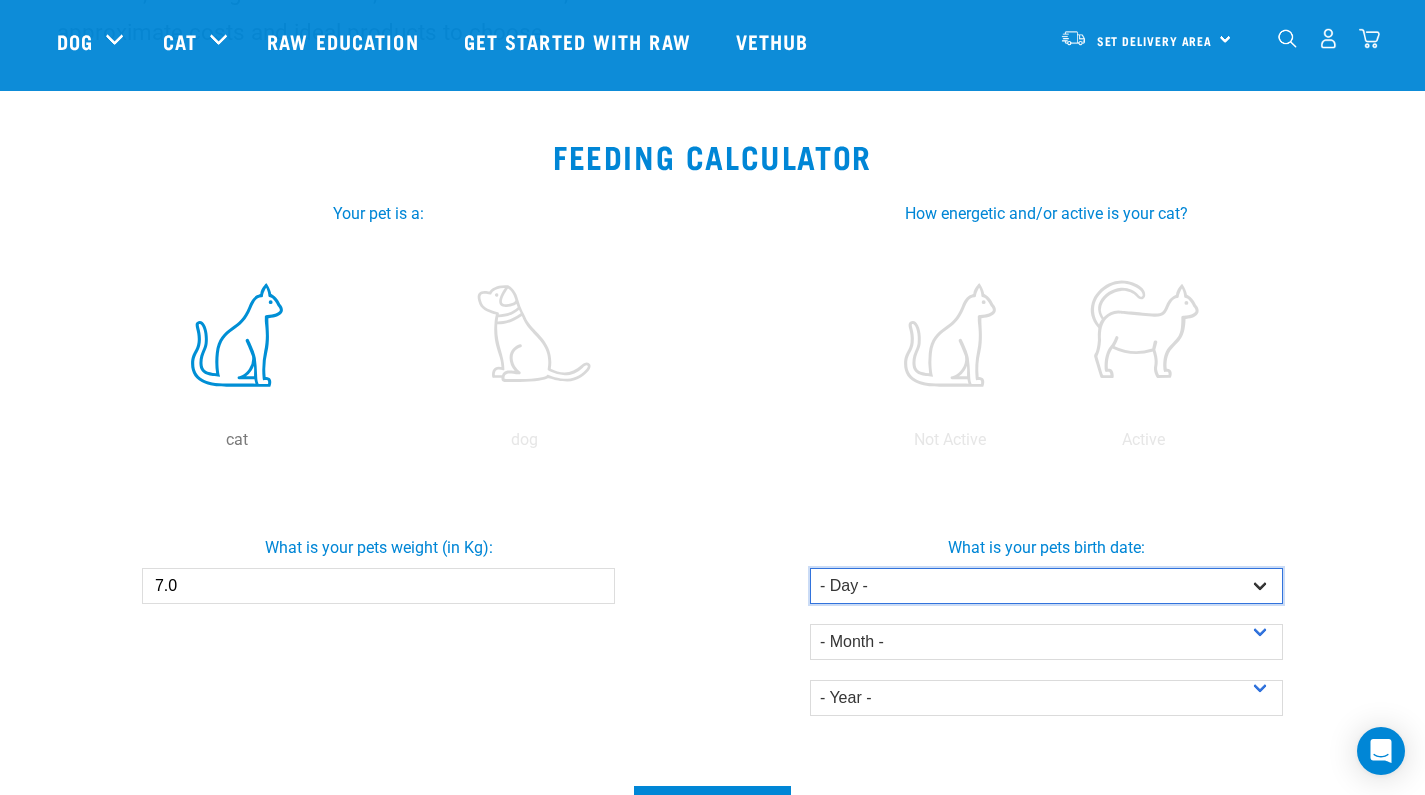 select on "3" 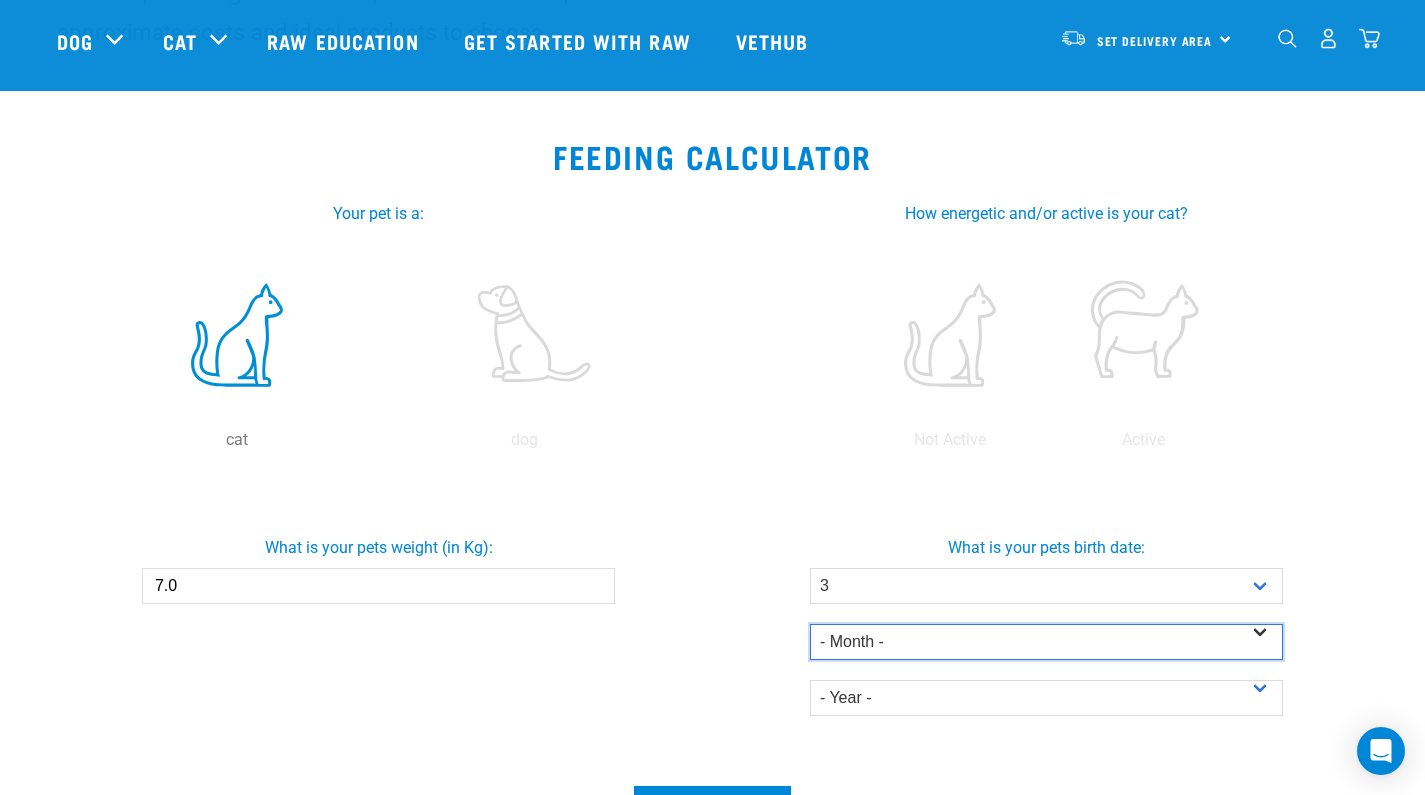 select on "November" 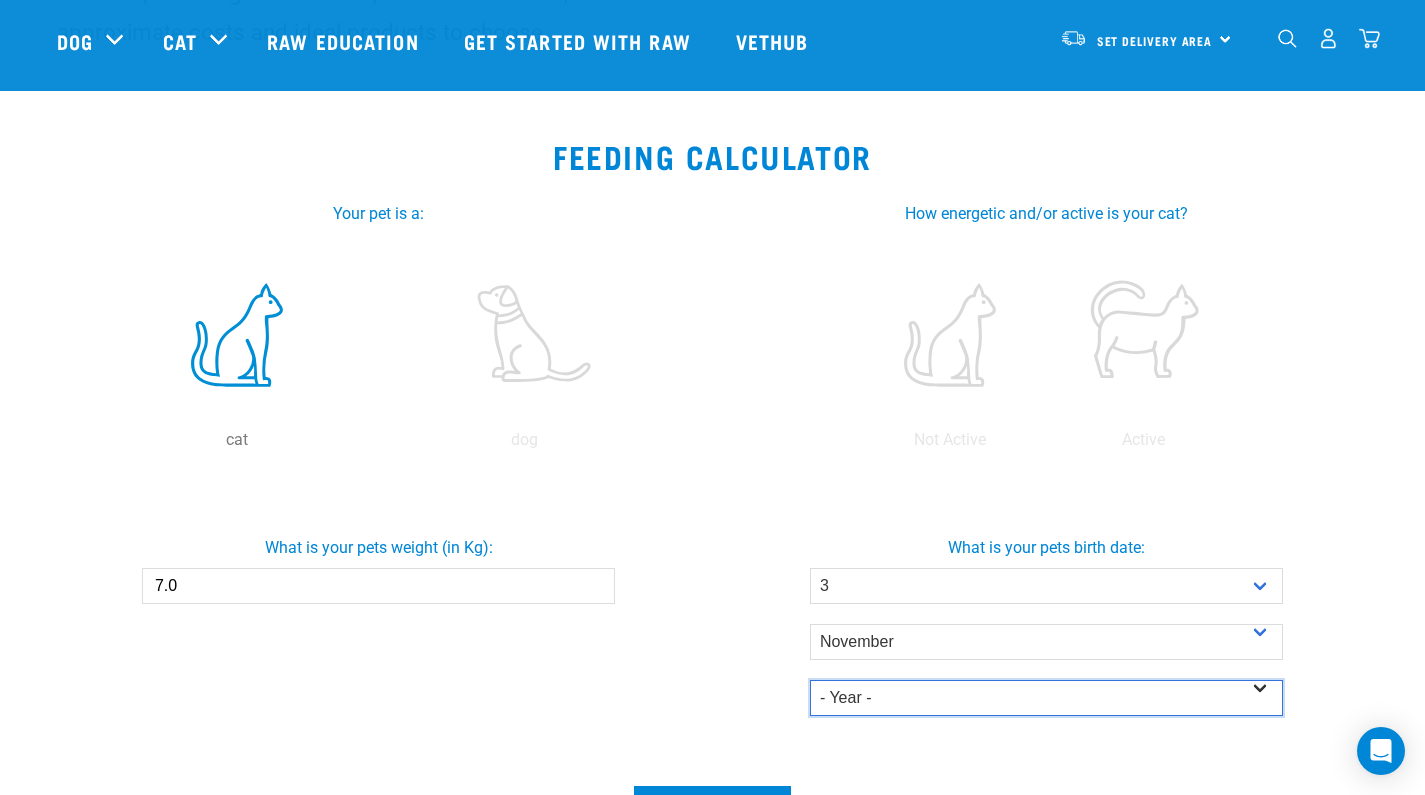 select on "2016" 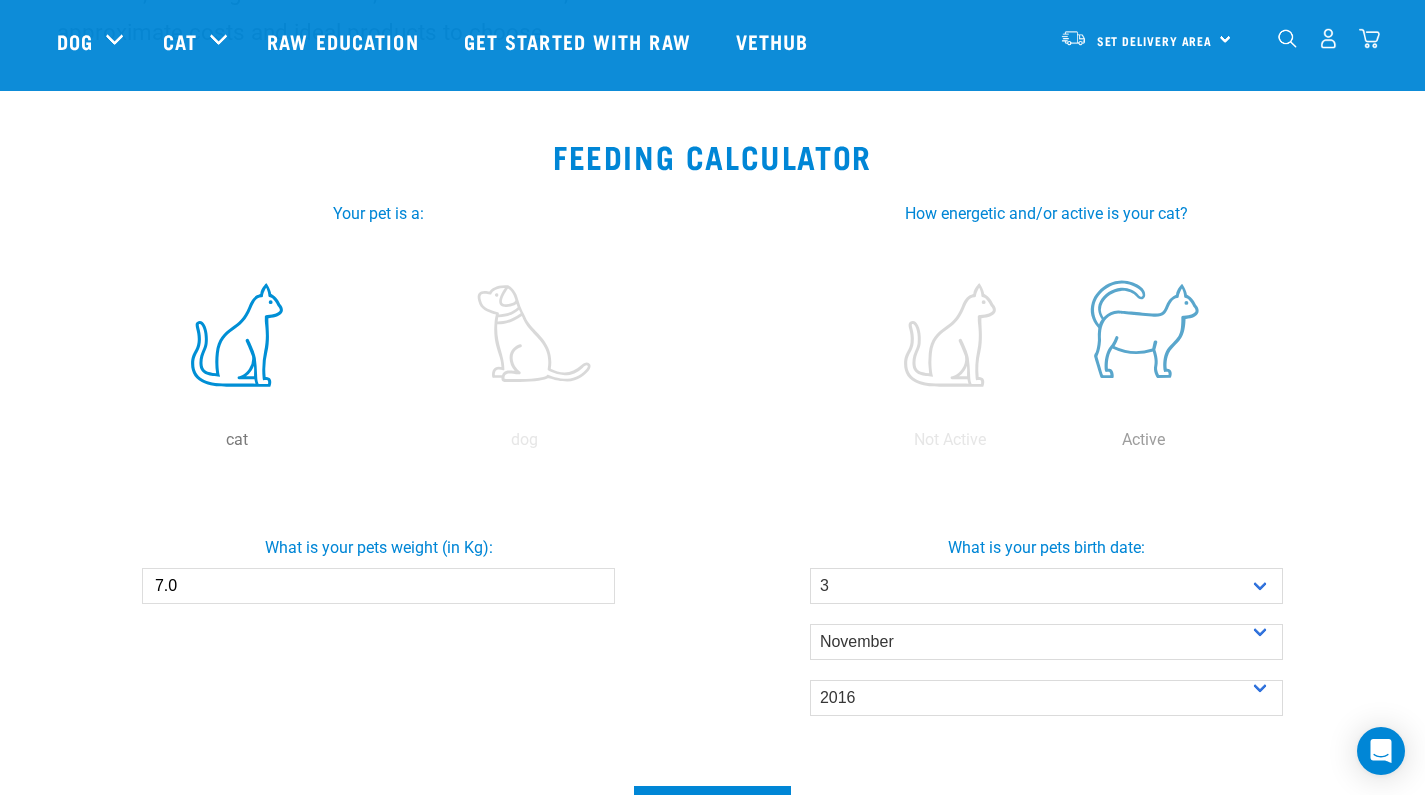 click at bounding box center [1144, 335] 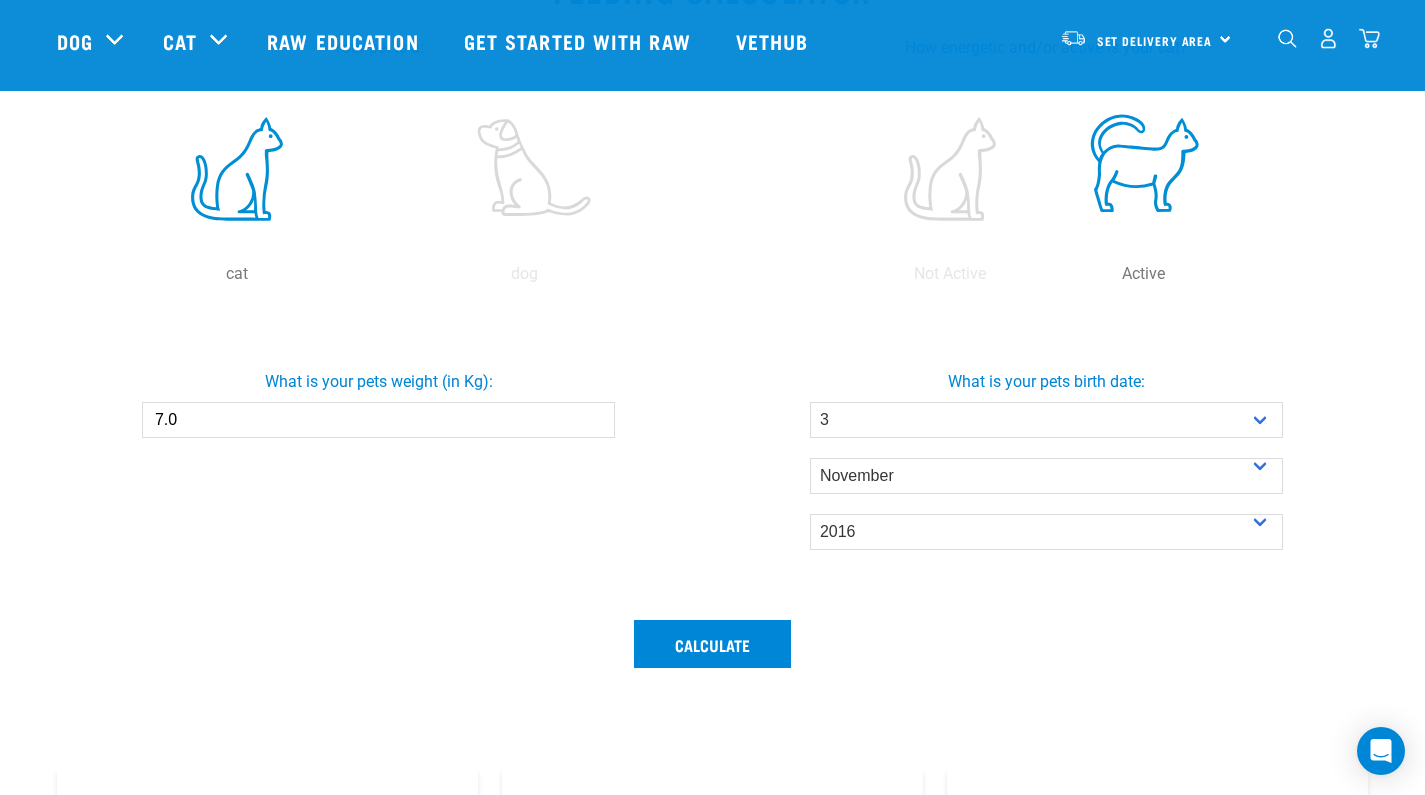 scroll, scrollTop: 463, scrollLeft: 0, axis: vertical 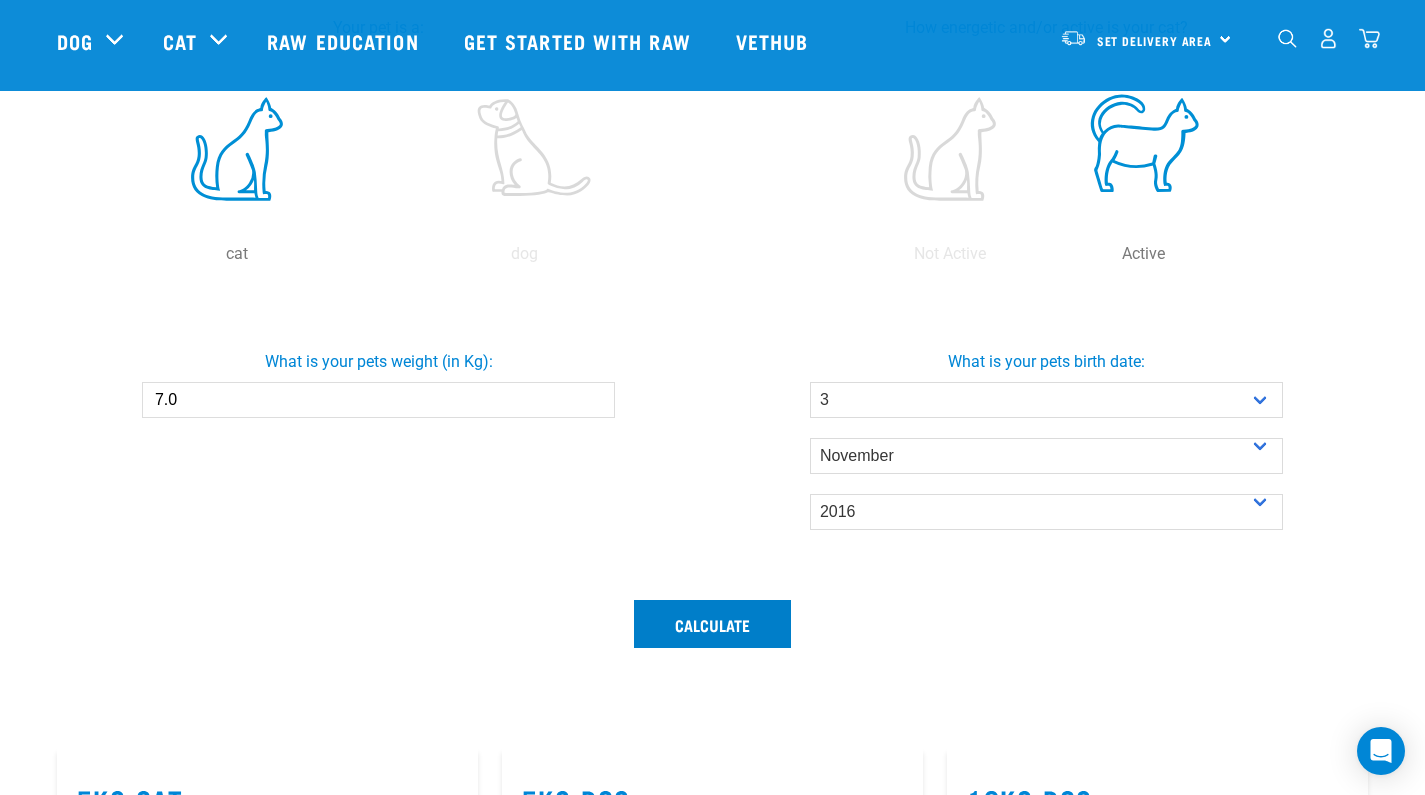 click on "Calculate" at bounding box center [712, 624] 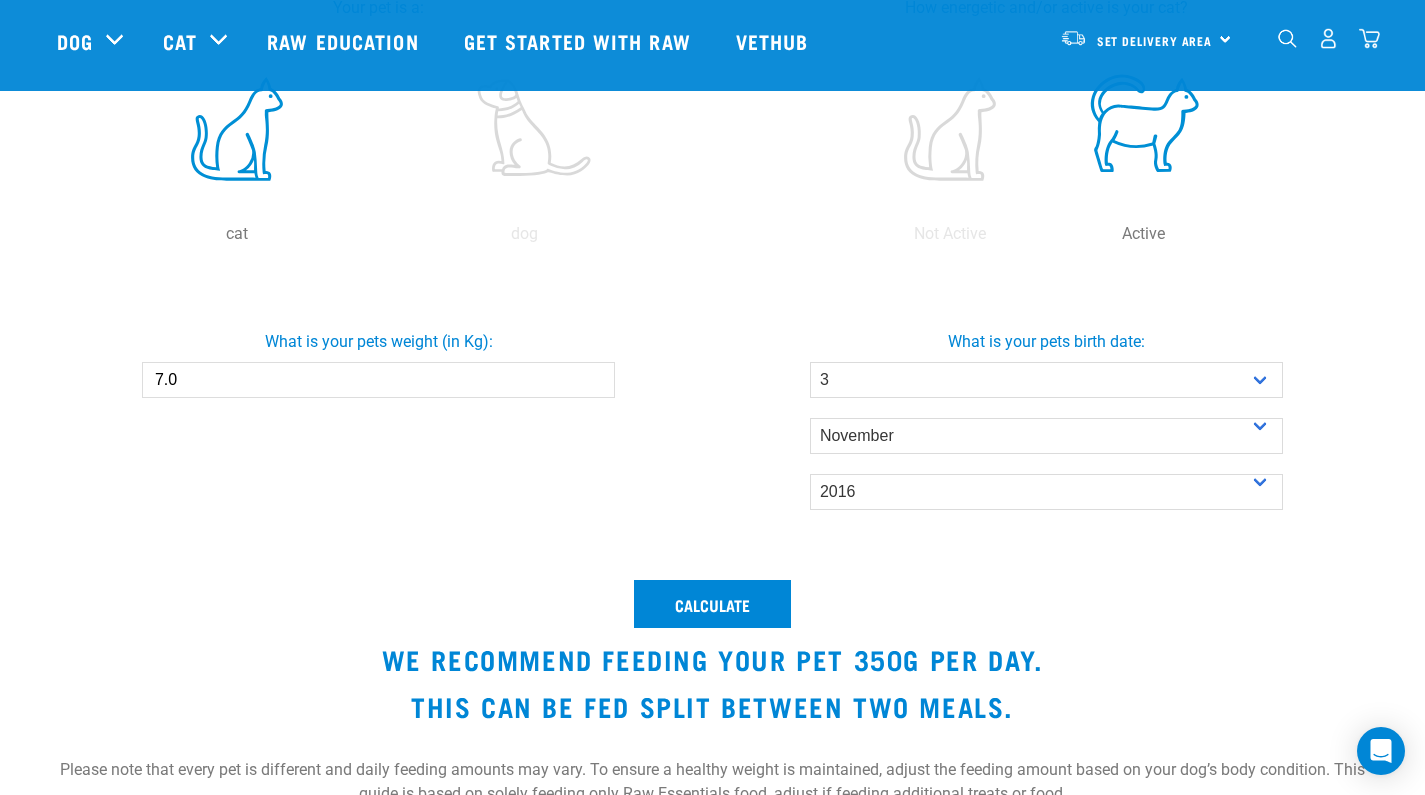scroll, scrollTop: 498, scrollLeft: 0, axis: vertical 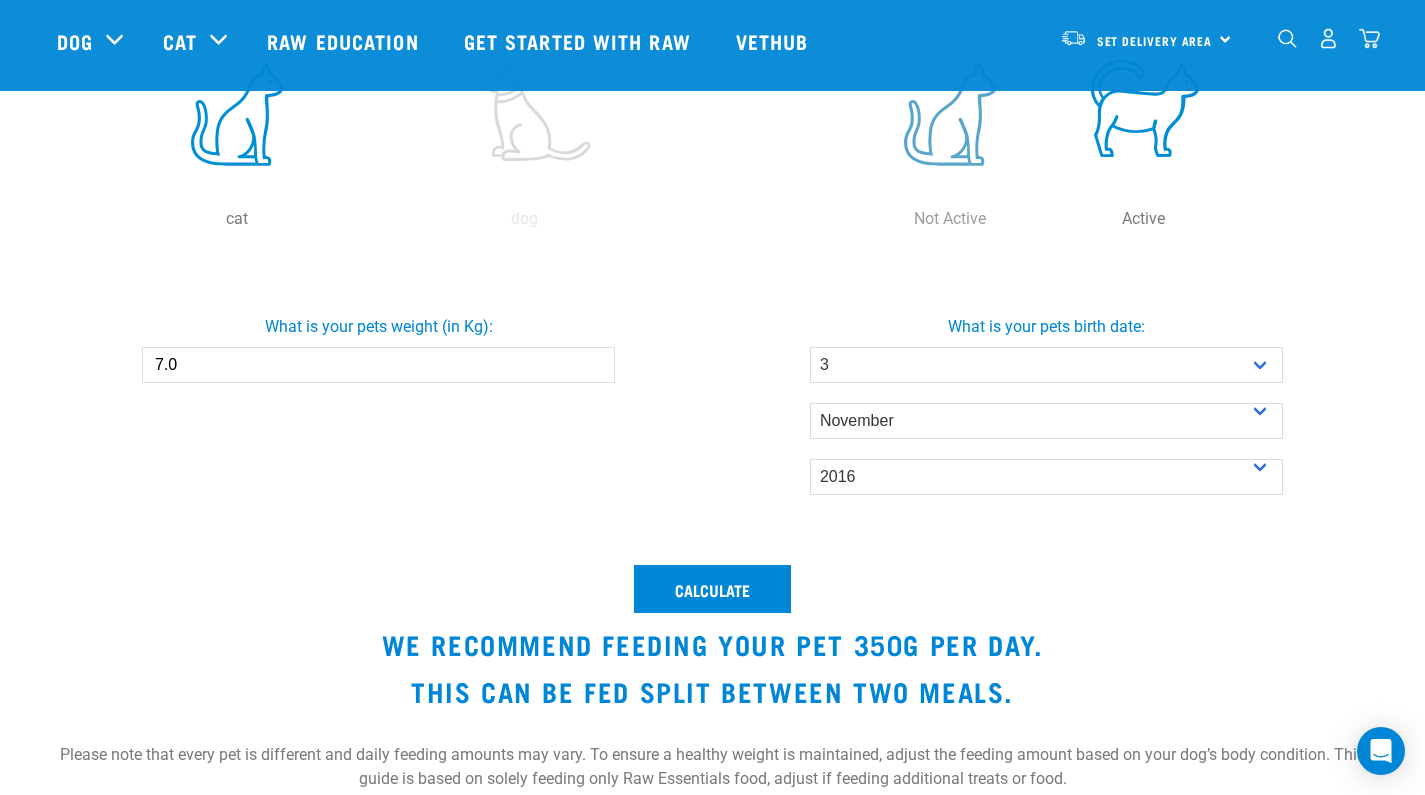 click at bounding box center (950, 114) 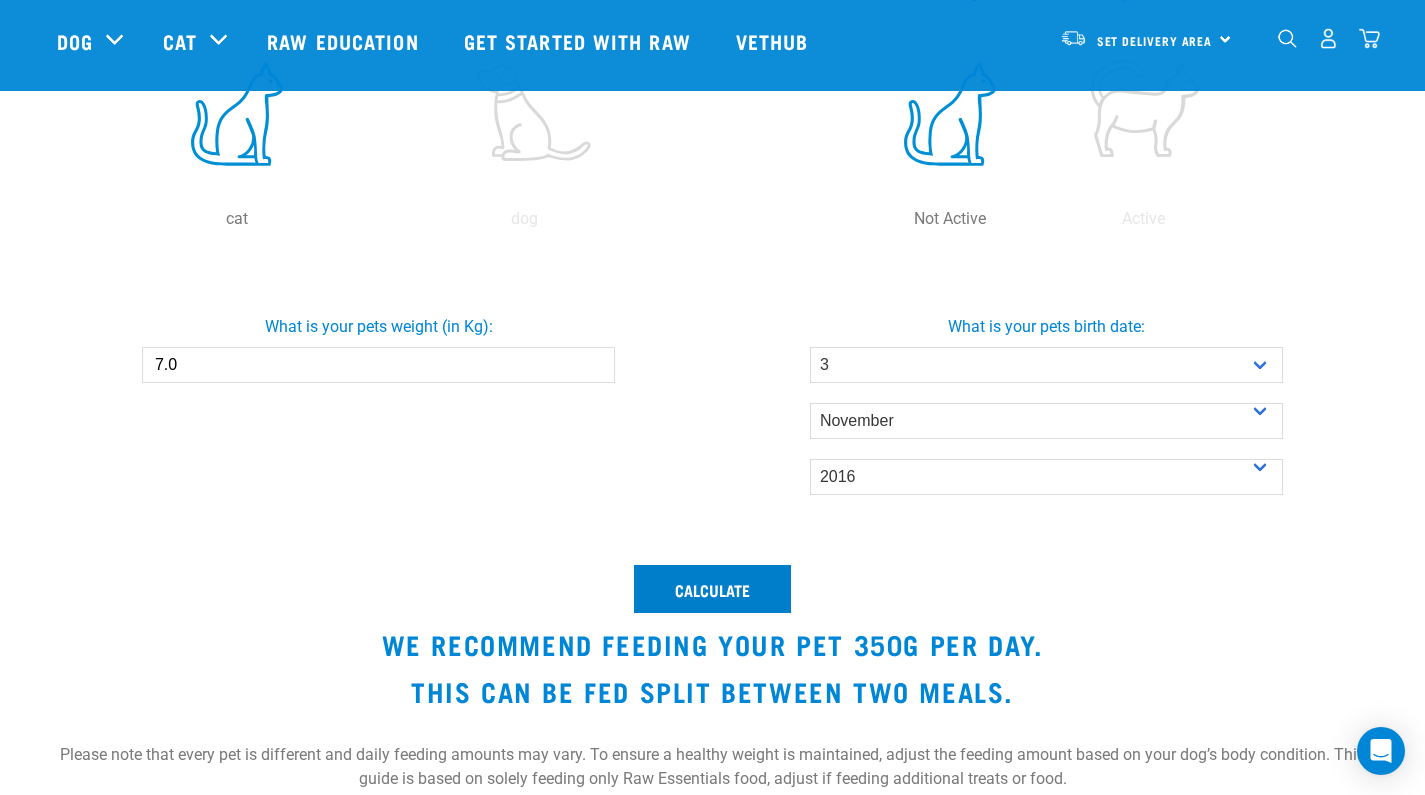 click on "Calculate" at bounding box center [712, 589] 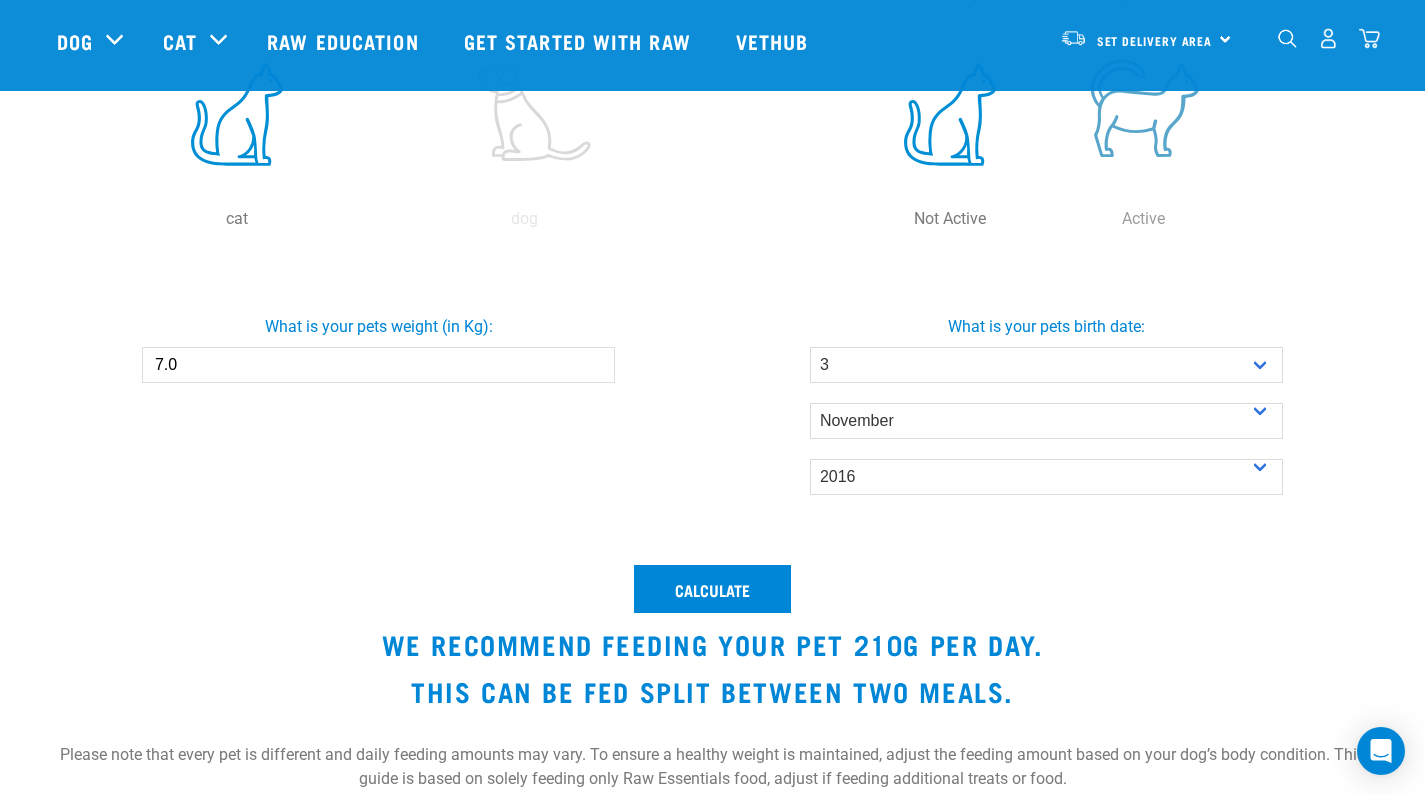 click at bounding box center (1144, 114) 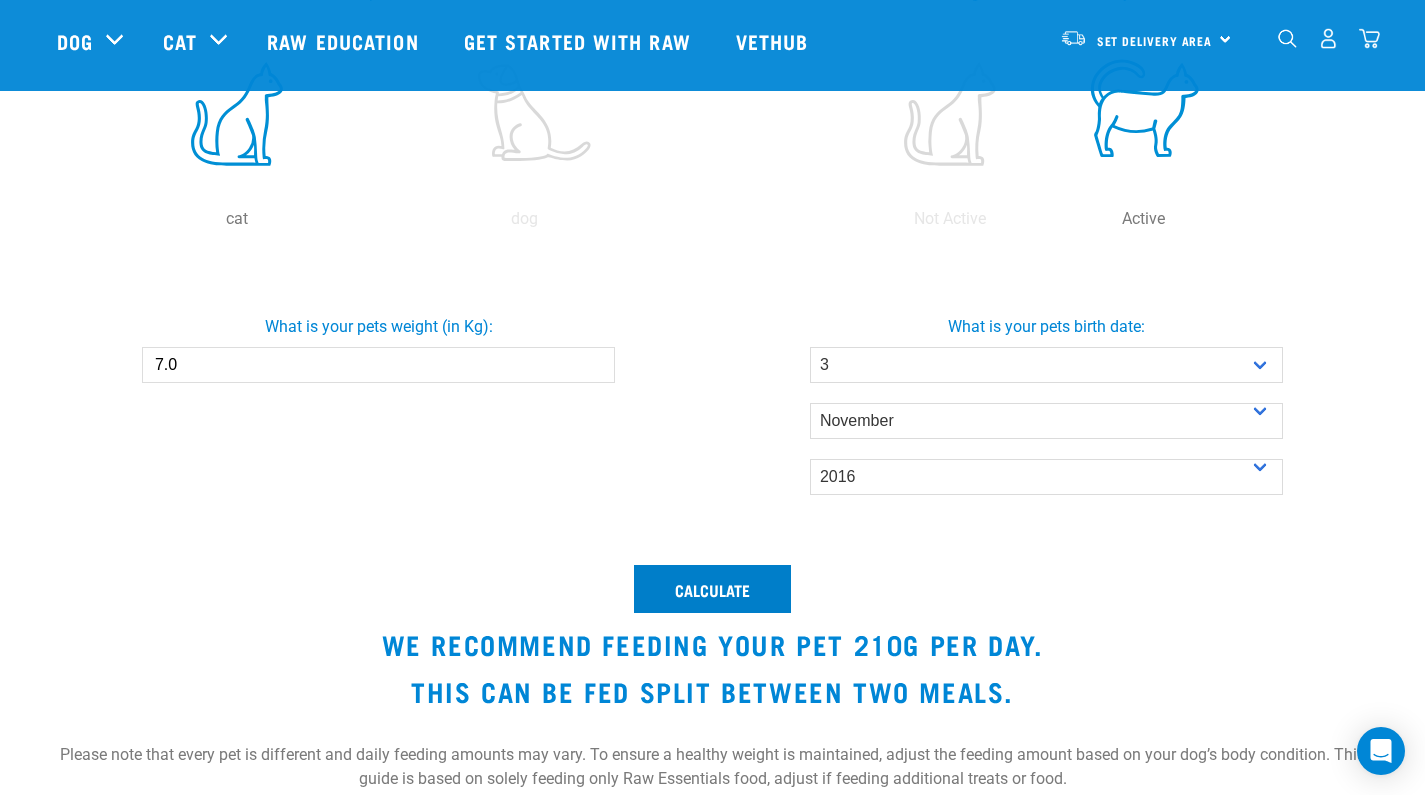 click on "Calculate" at bounding box center [712, 589] 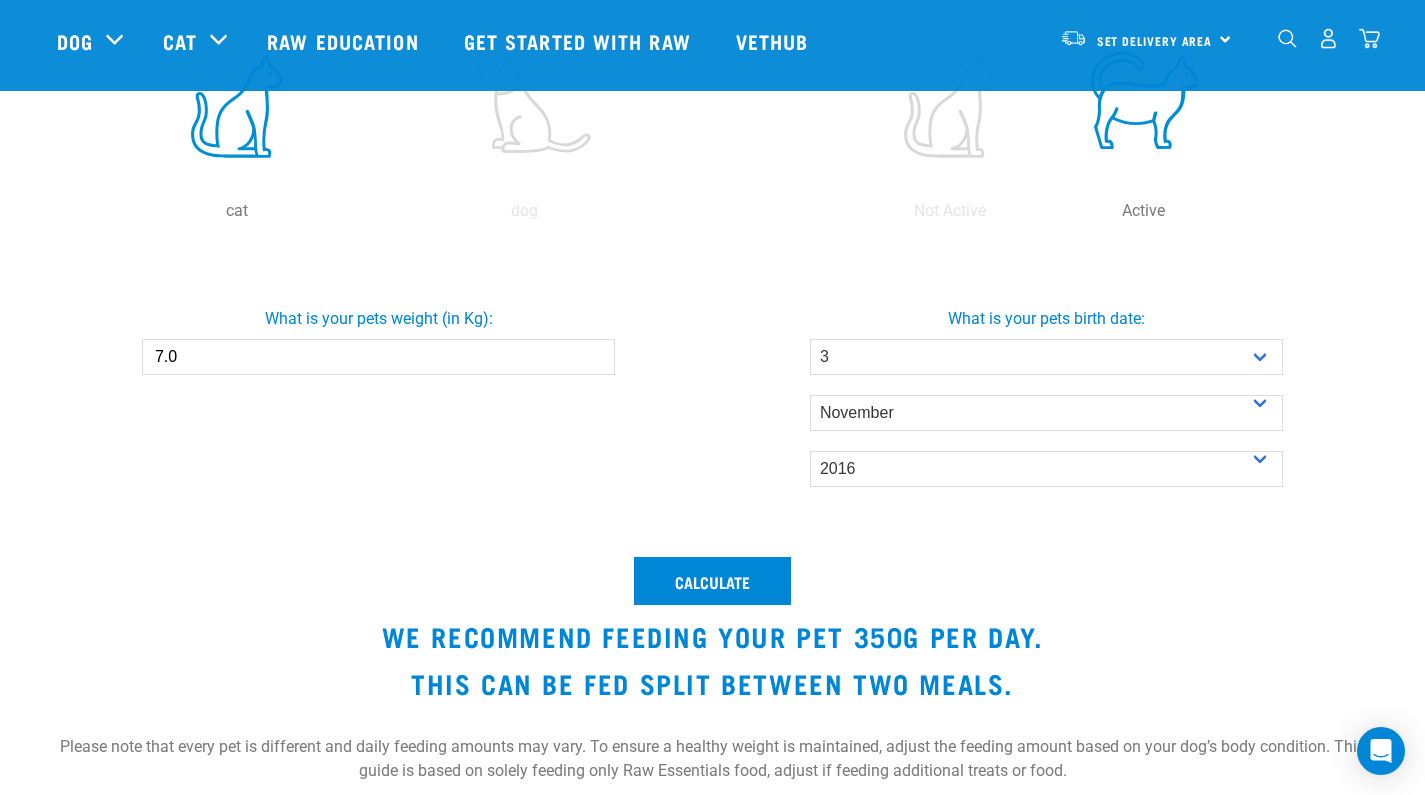 scroll, scrollTop: 507, scrollLeft: 0, axis: vertical 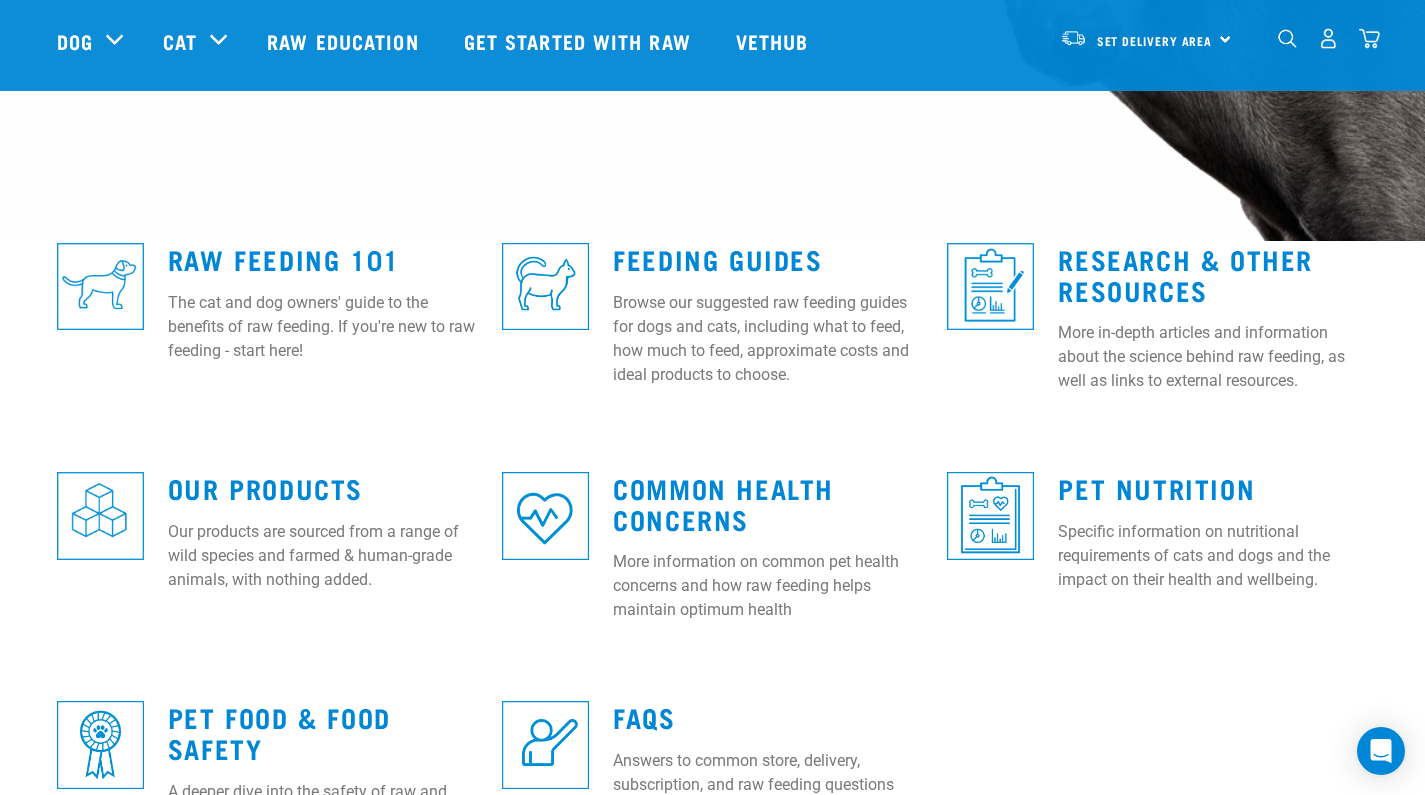 click at bounding box center (545, 515) 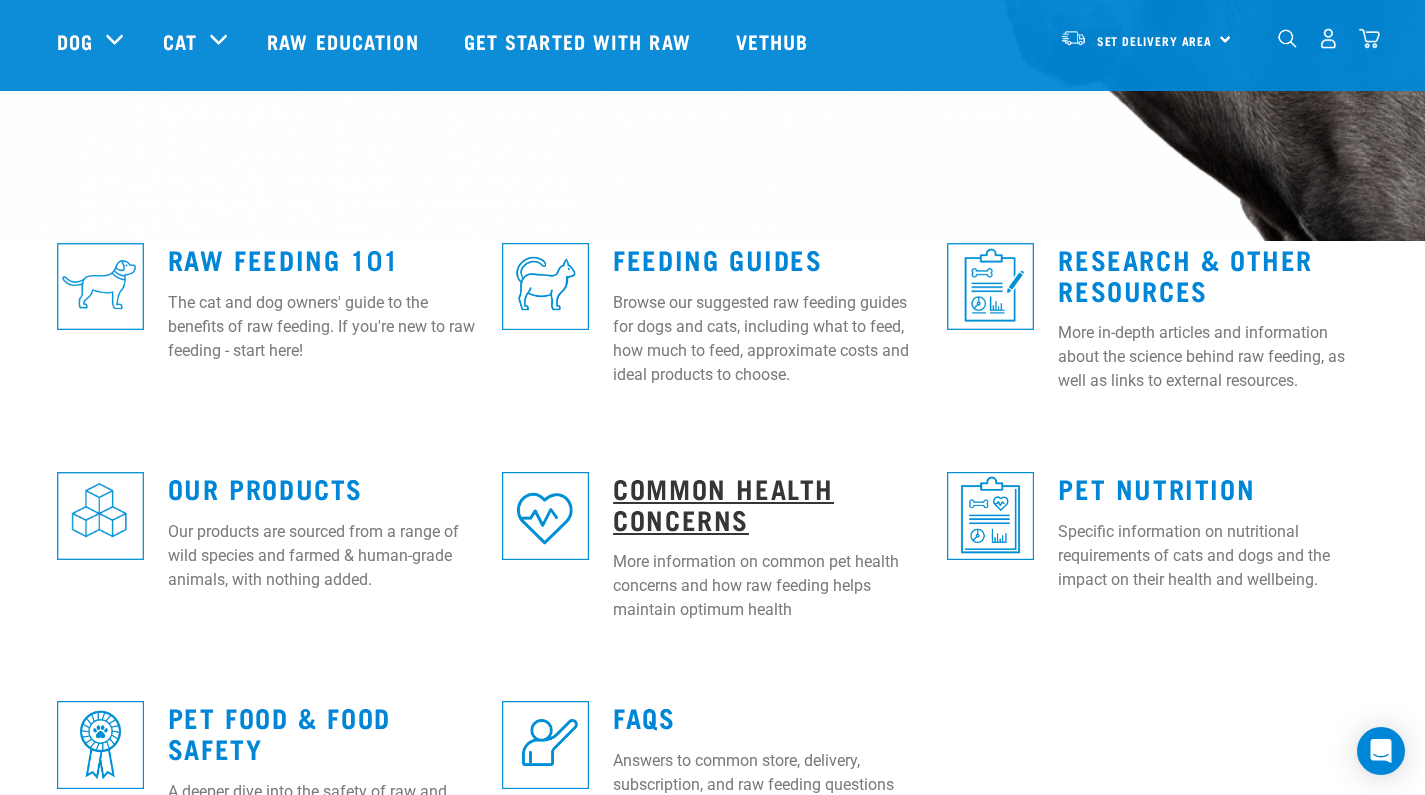 click on "Common Health Concerns" at bounding box center [723, 503] 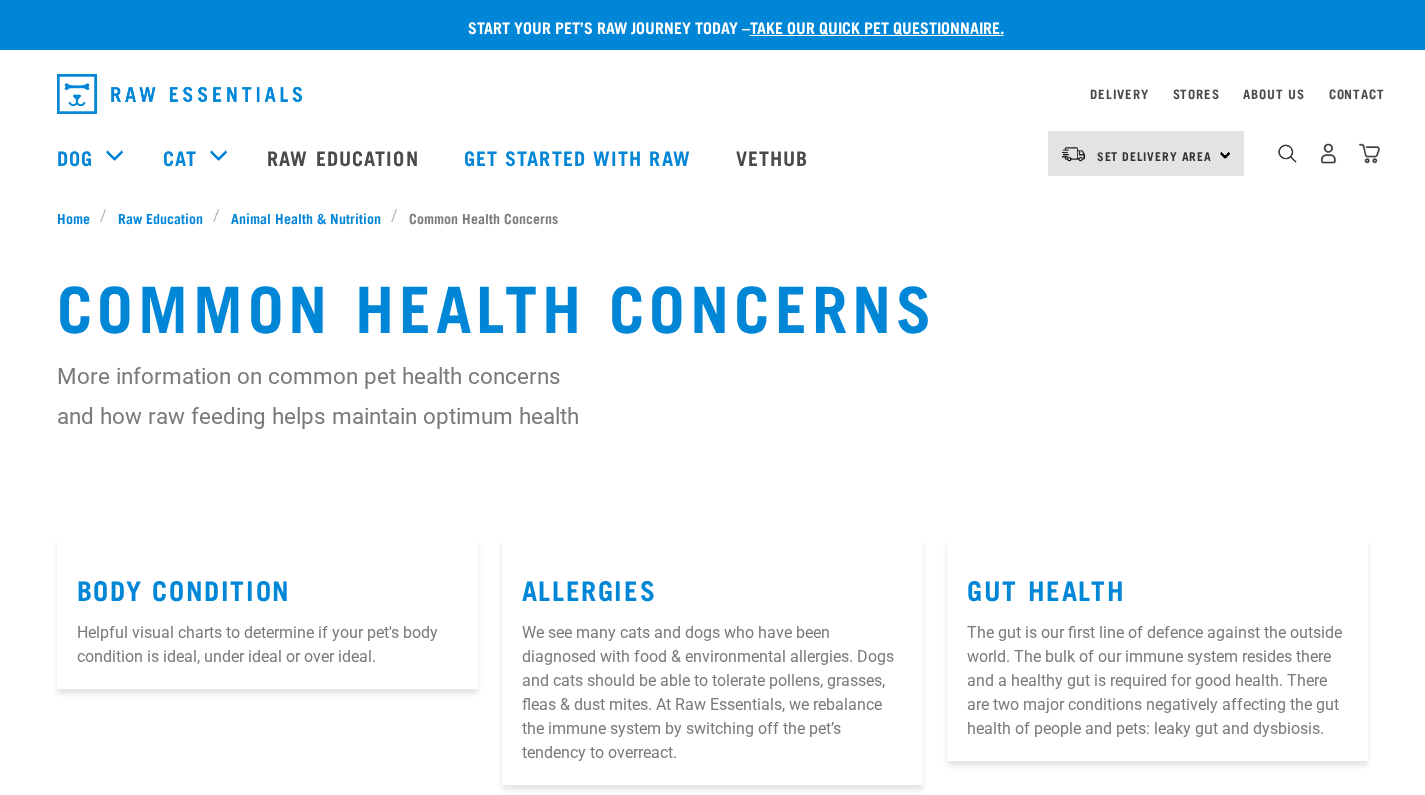 scroll, scrollTop: 0, scrollLeft: 0, axis: both 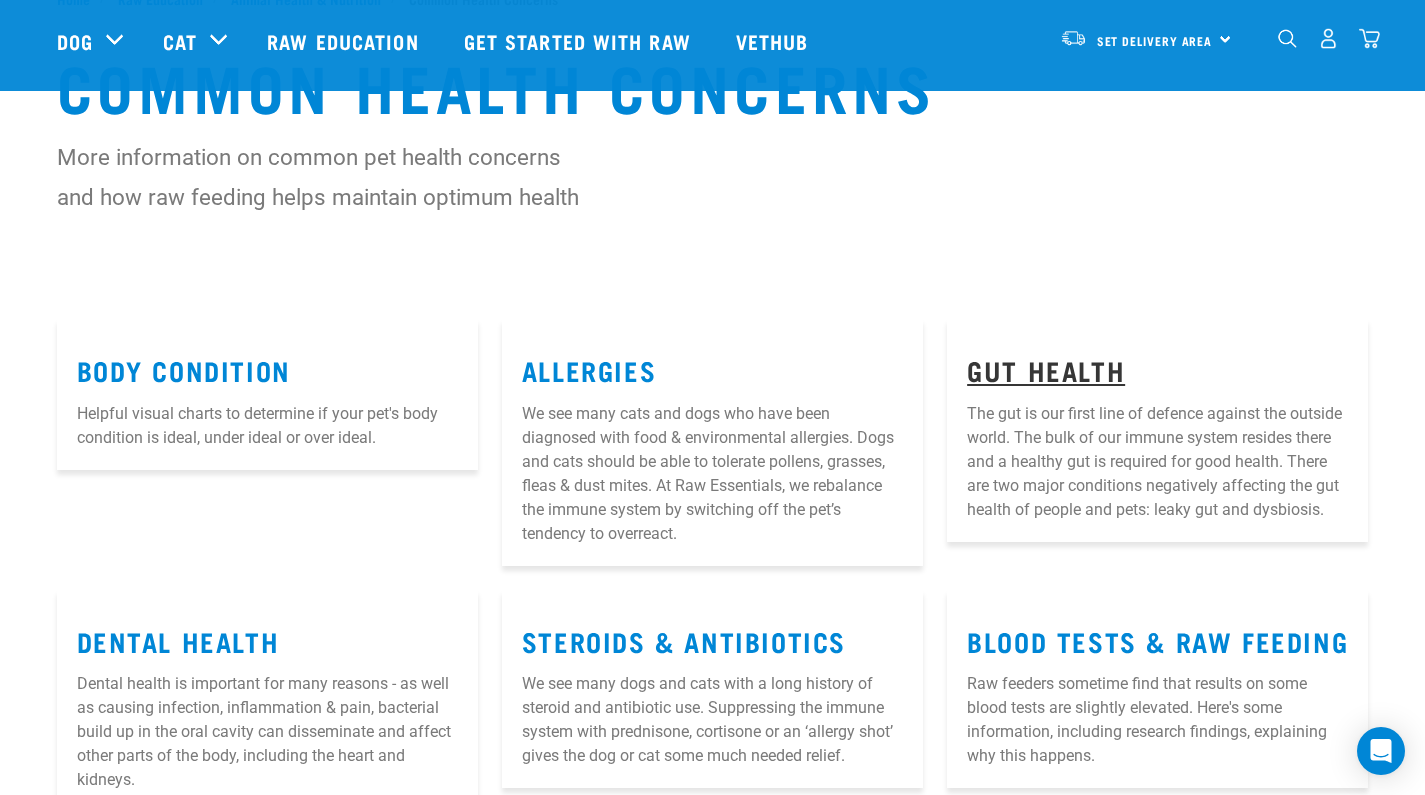 click on "Gut Health" at bounding box center [1046, 369] 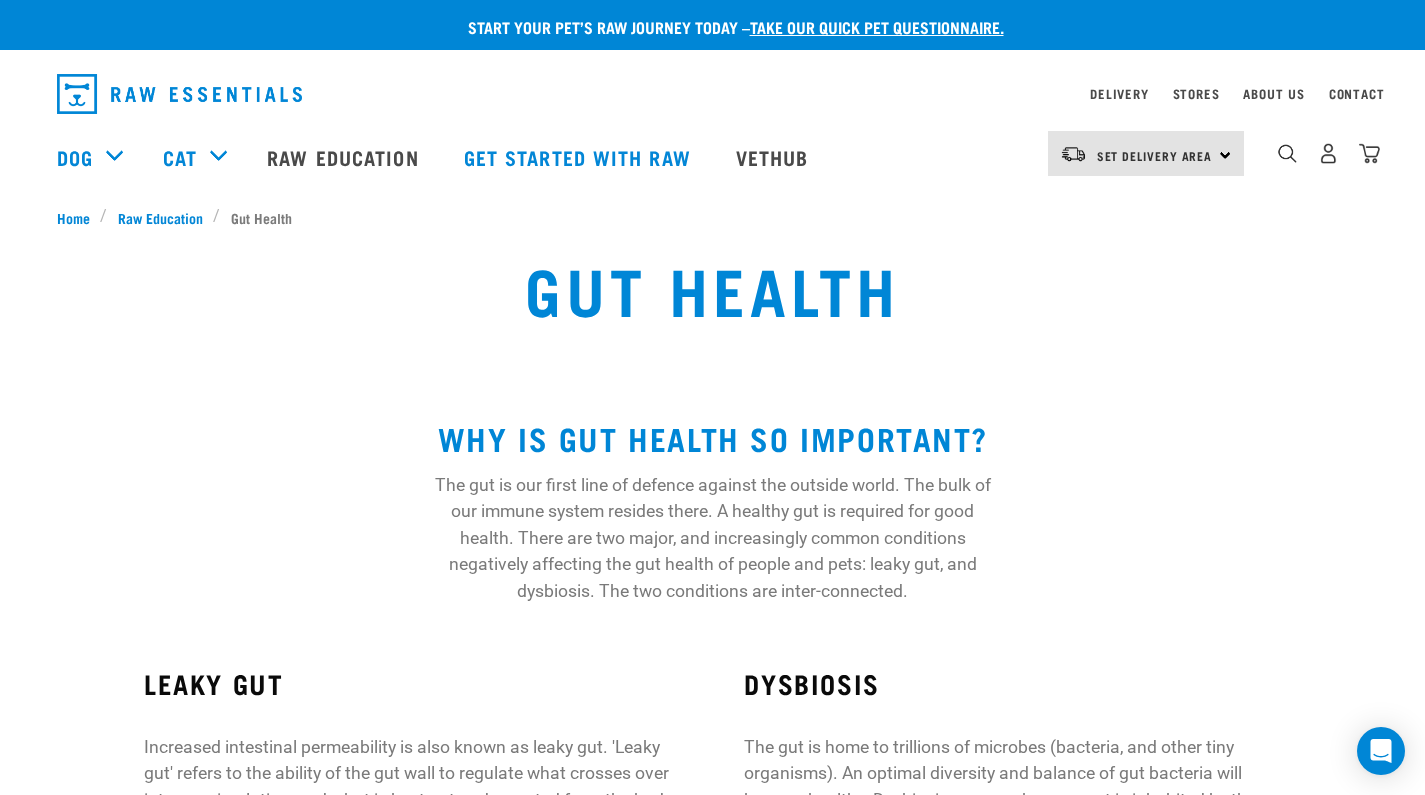 scroll, scrollTop: 0, scrollLeft: 0, axis: both 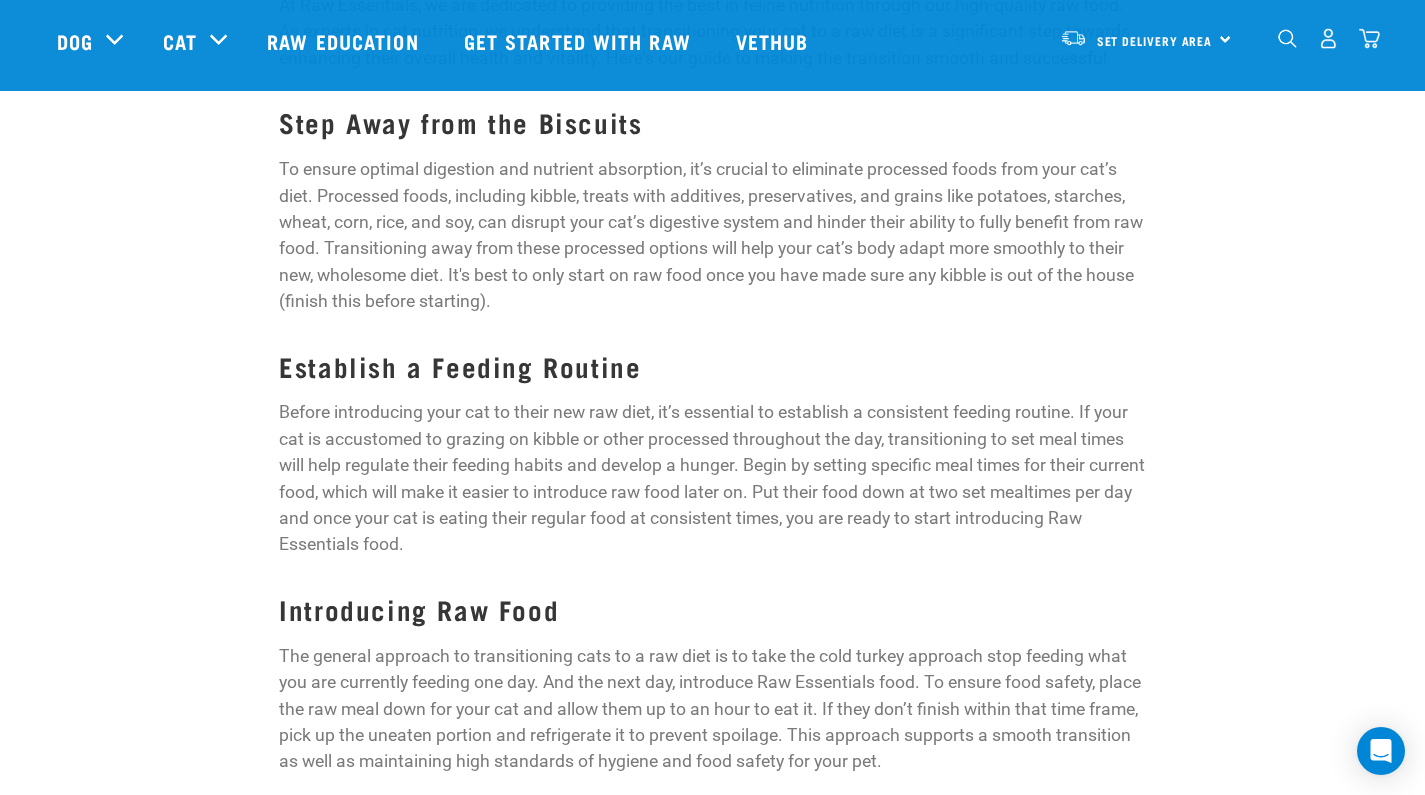 drag, startPoint x: 986, startPoint y: 308, endPoint x: 635, endPoint y: 424, distance: 369.67148 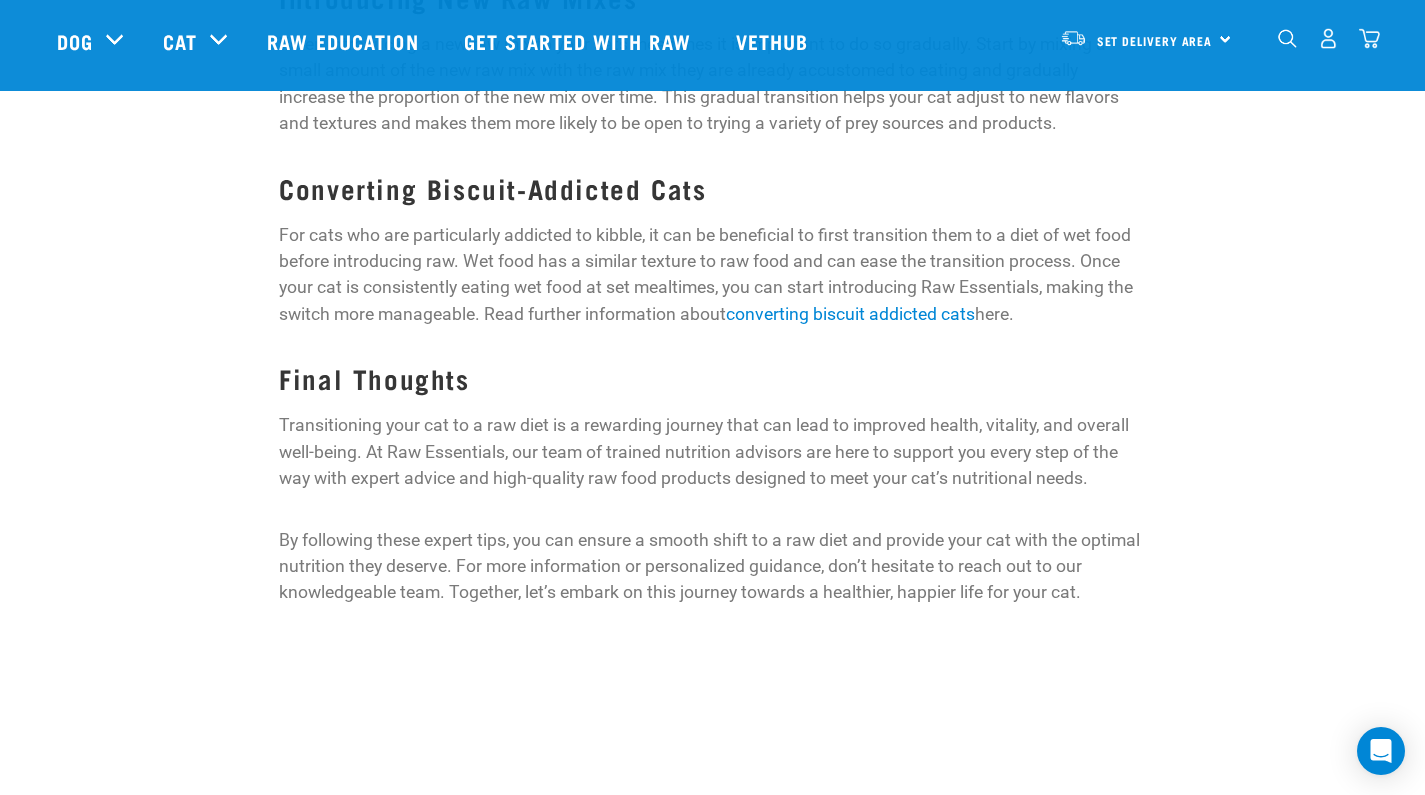 scroll, scrollTop: 2630, scrollLeft: 0, axis: vertical 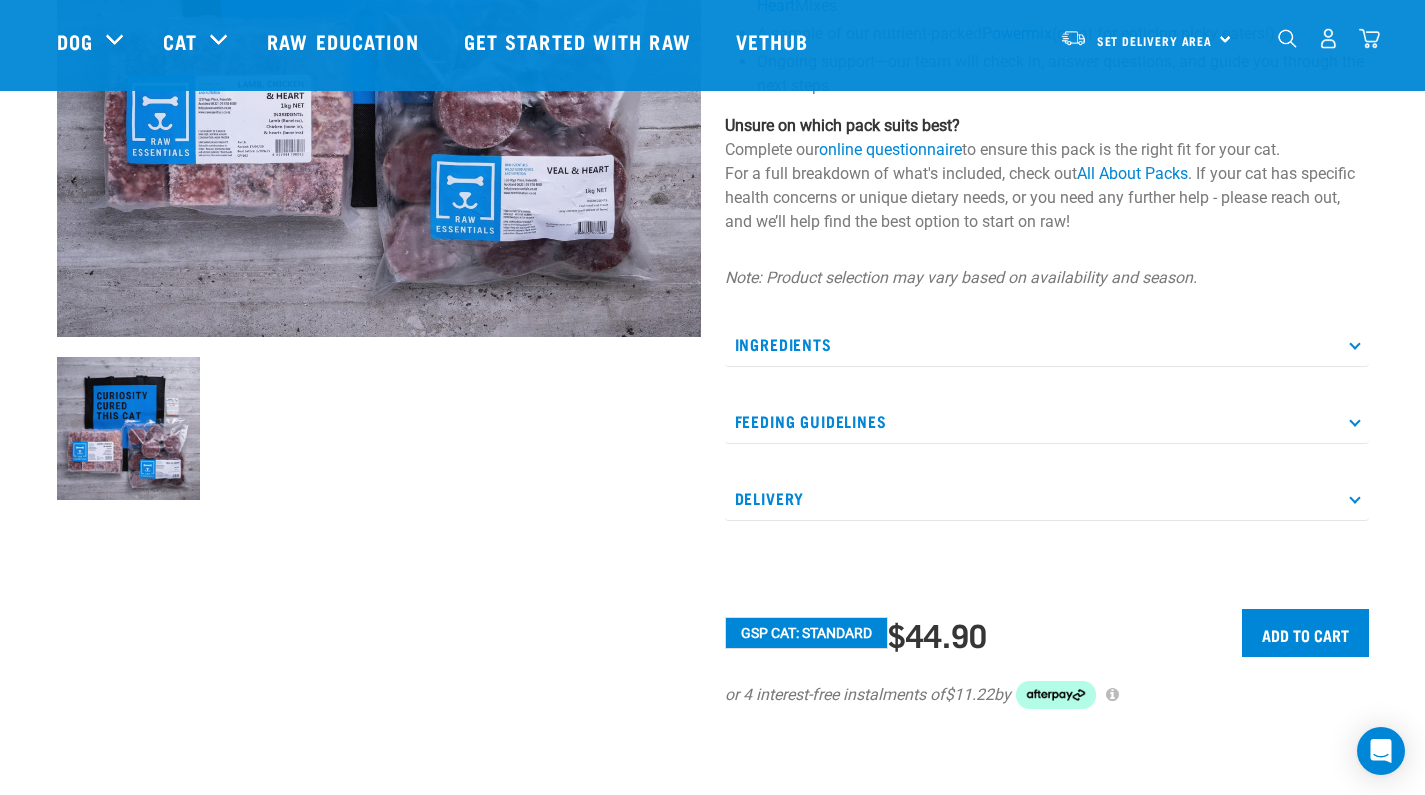 click on "Feeding Guidelines" at bounding box center [1047, 421] 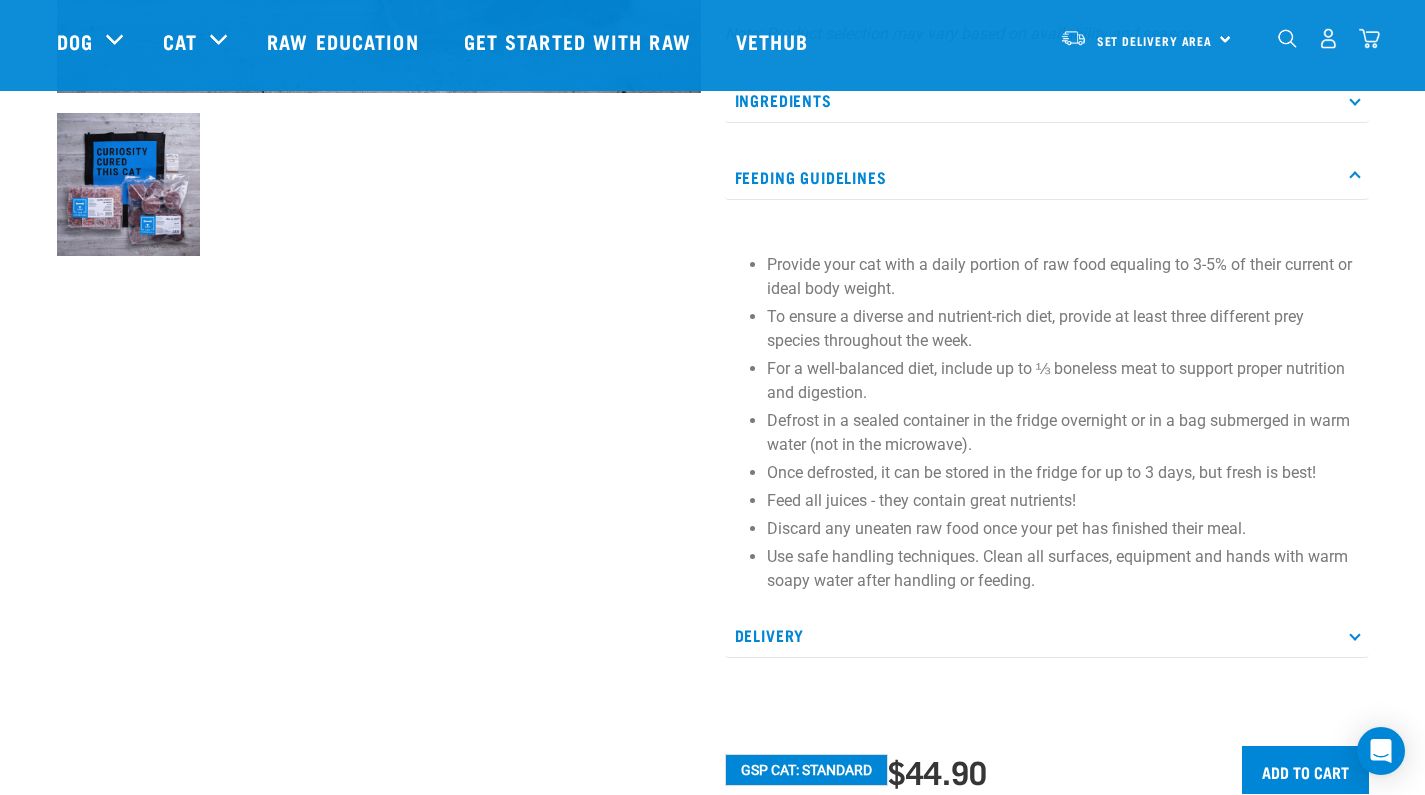 scroll, scrollTop: 962, scrollLeft: 0, axis: vertical 